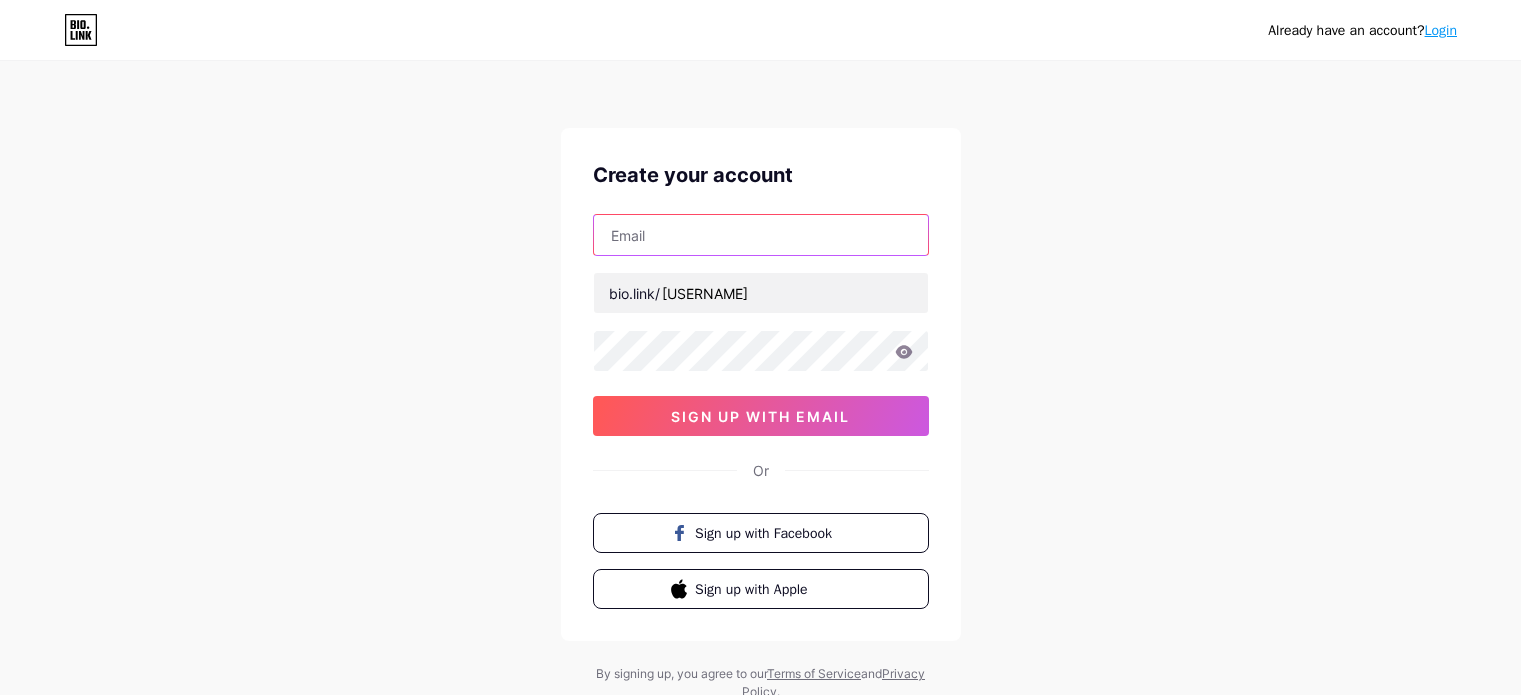 scroll, scrollTop: 0, scrollLeft: 0, axis: both 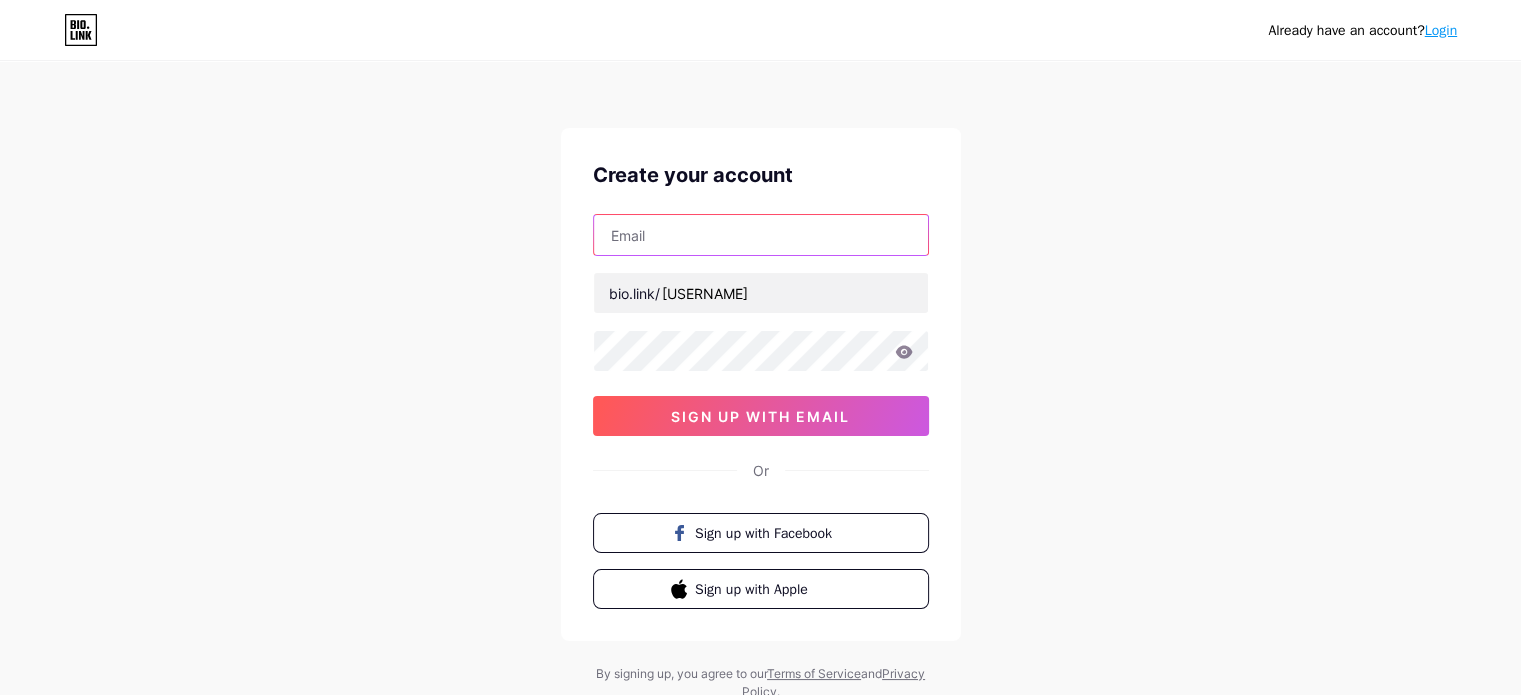 drag, startPoint x: 0, startPoint y: 0, endPoint x: 694, endPoint y: 226, distance: 729.8712 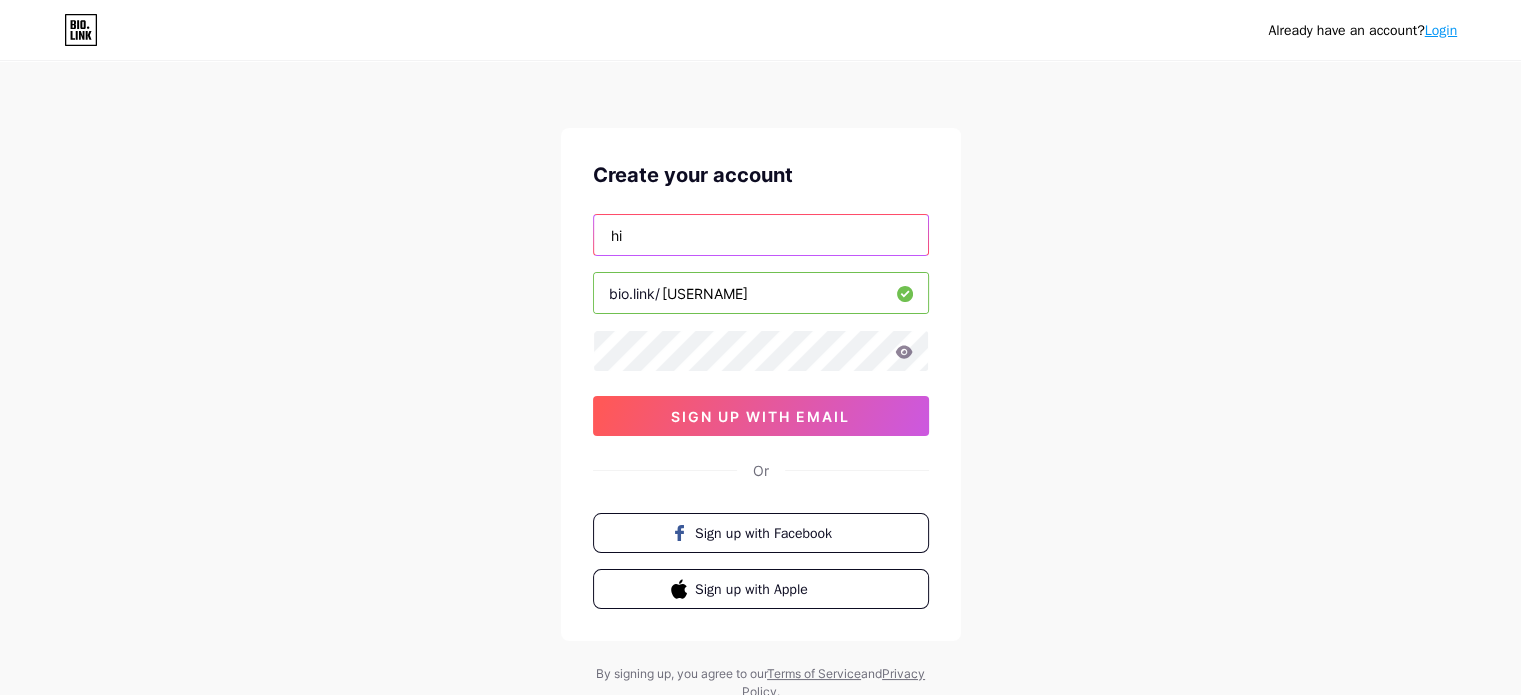 type on "[EMAIL]" 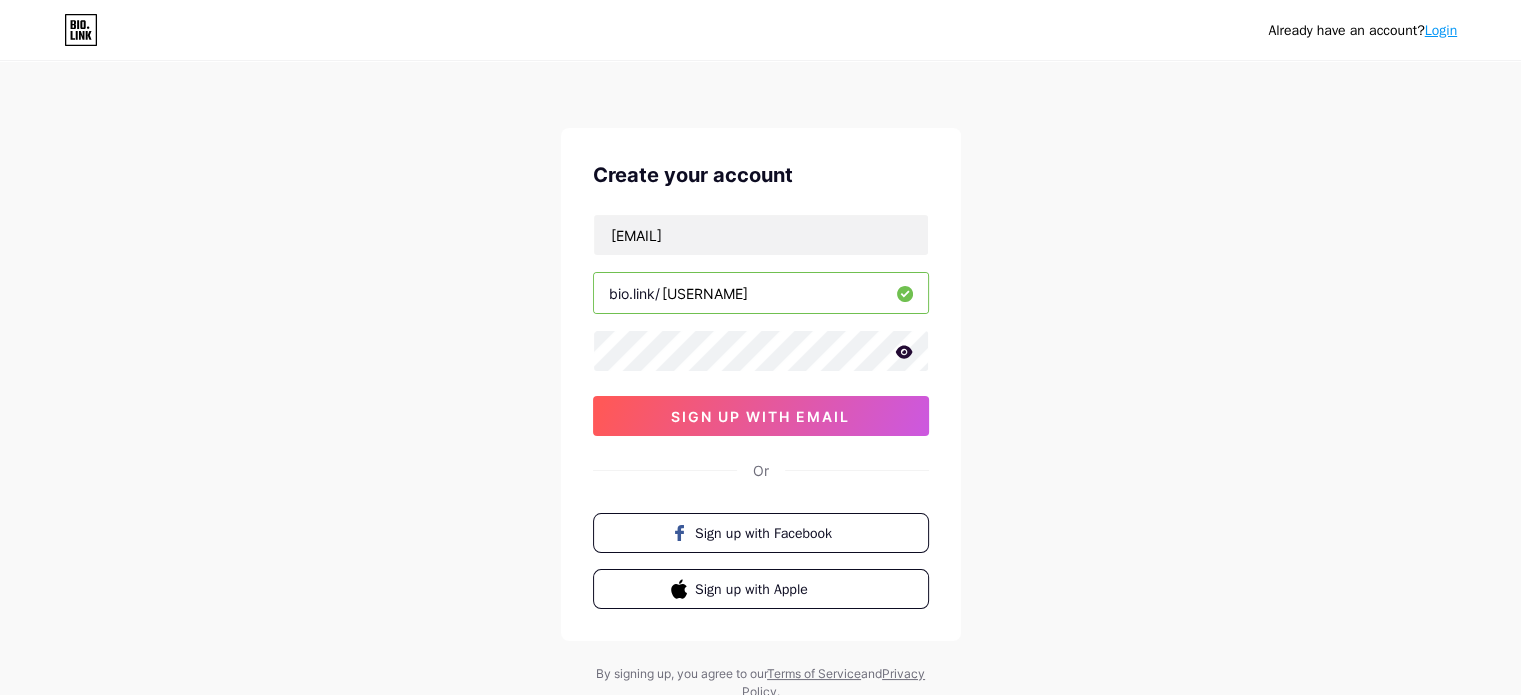 click 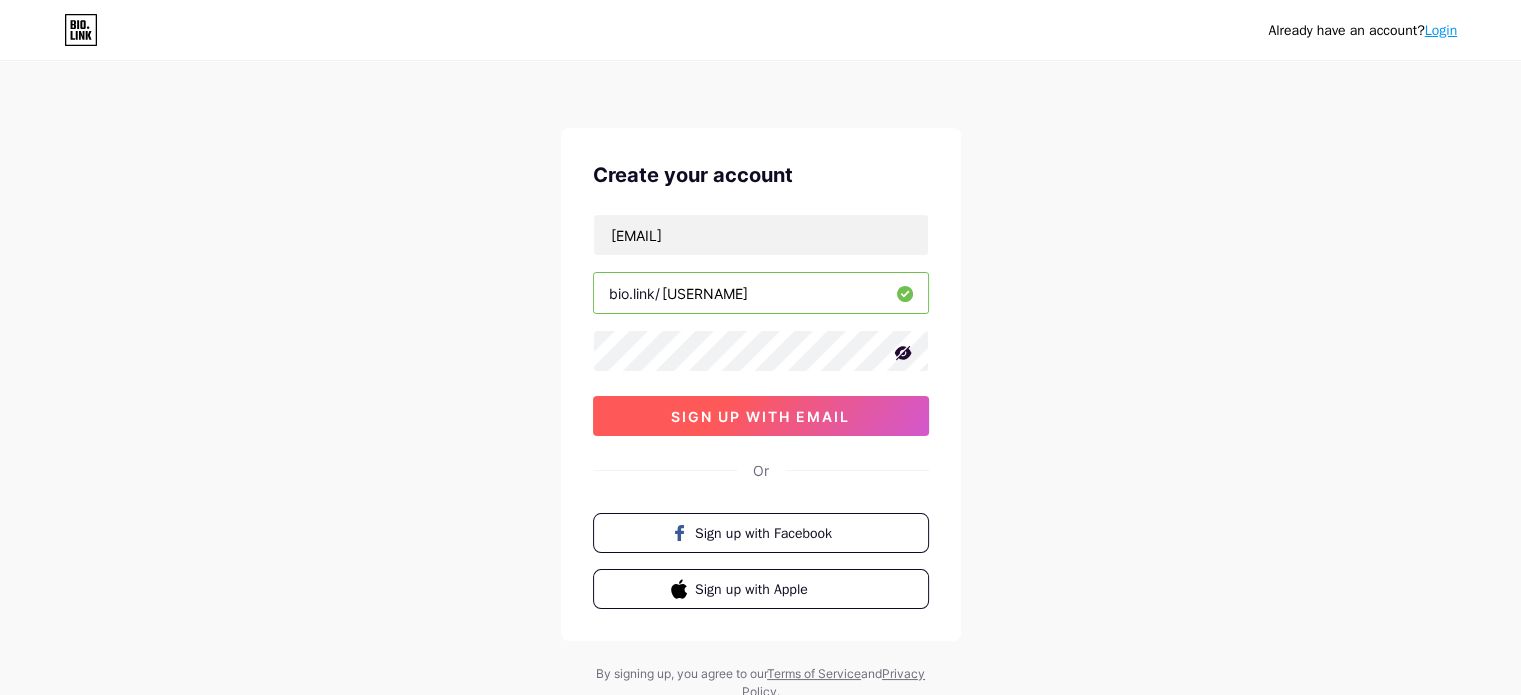 click on "sign up with email" at bounding box center (760, 416) 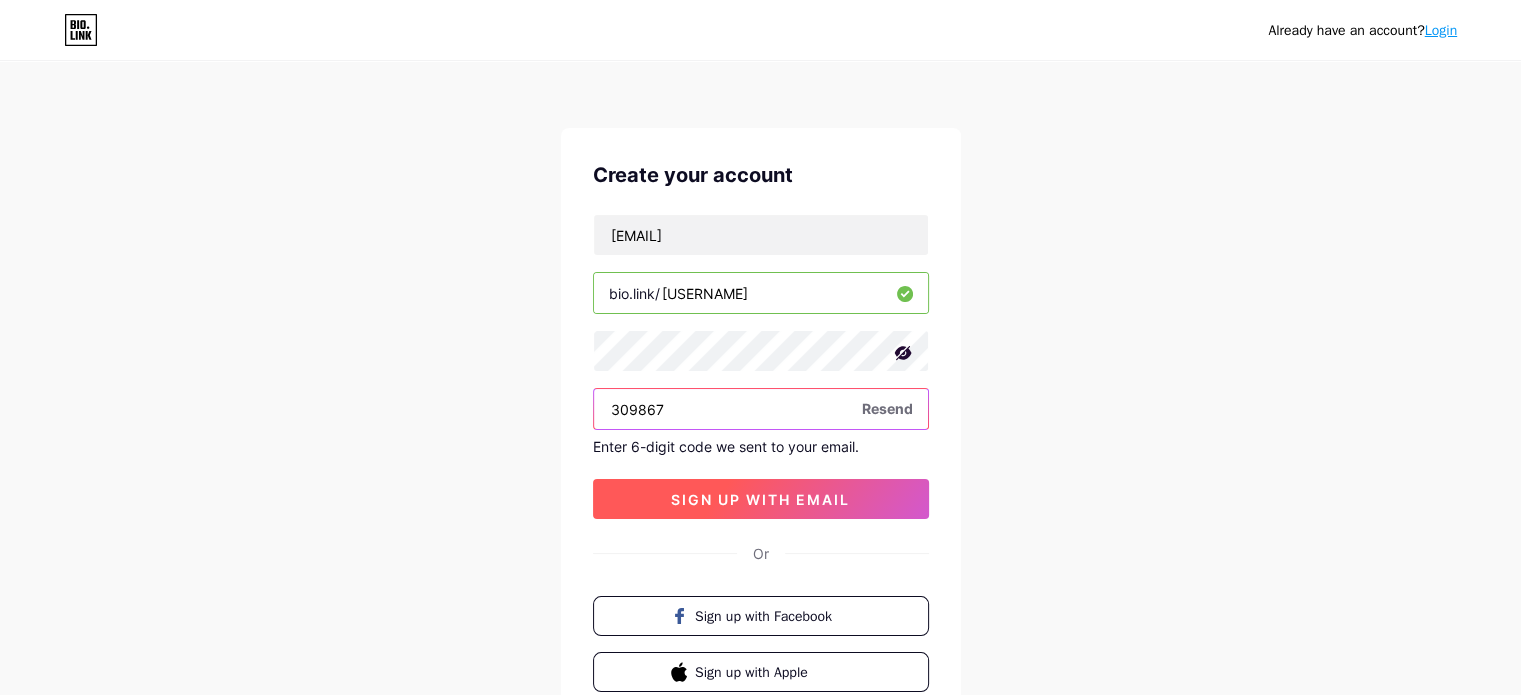 type on "309867" 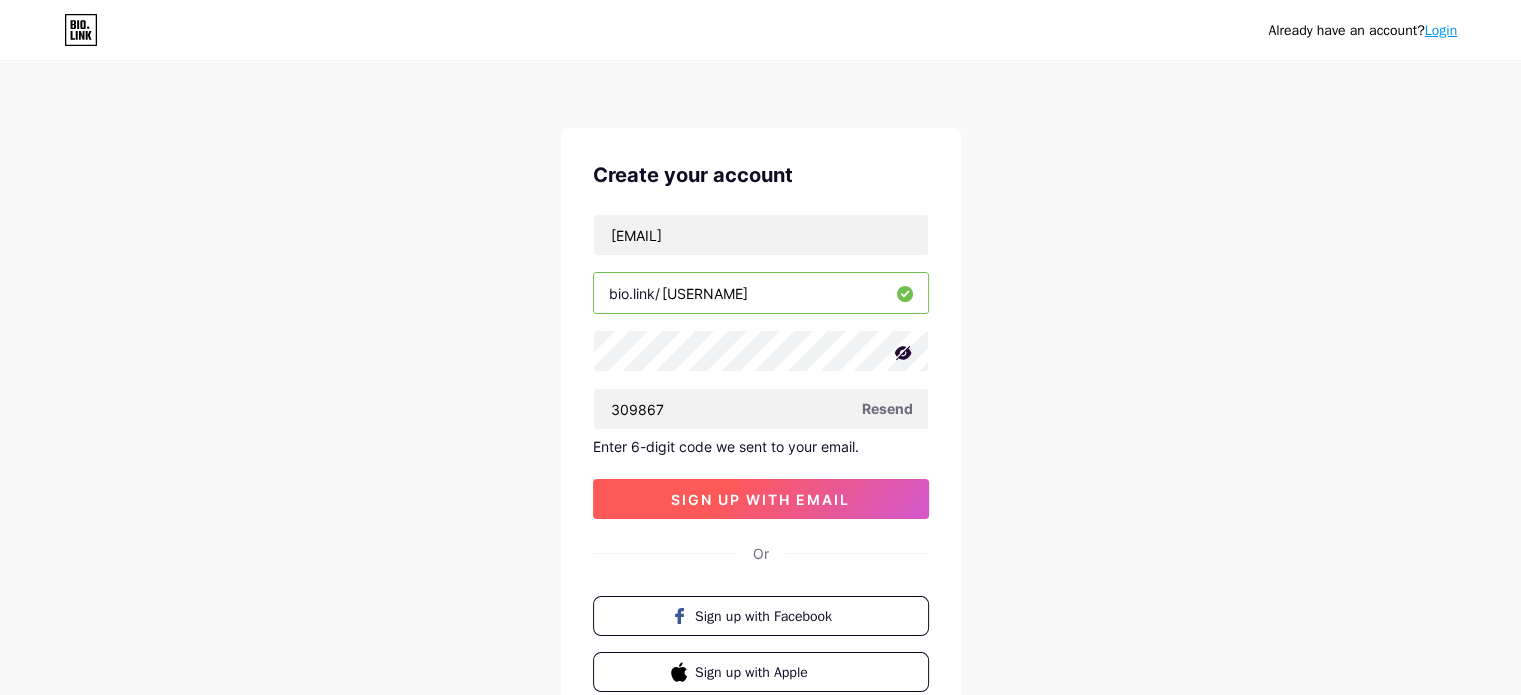 click on "sign up with email" at bounding box center (760, 499) 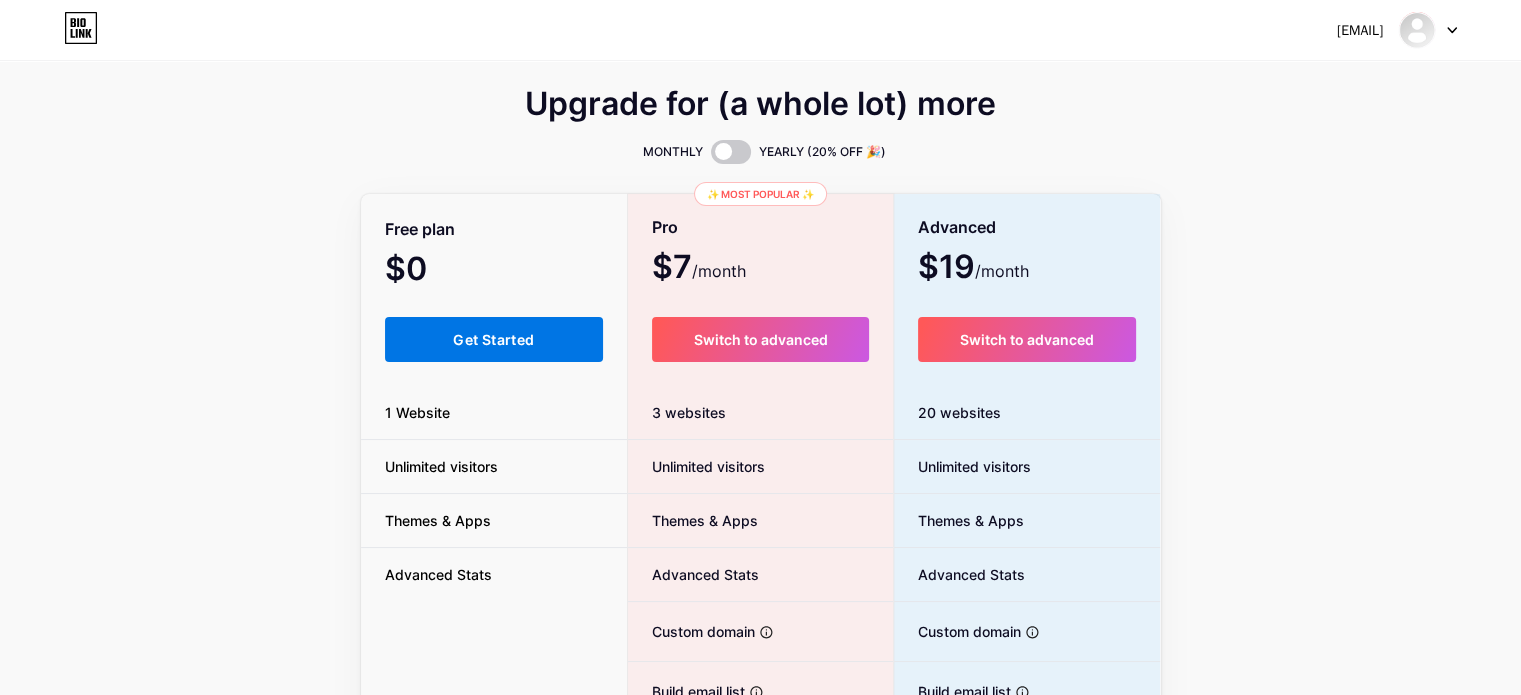 click on "Get Started" at bounding box center [494, 339] 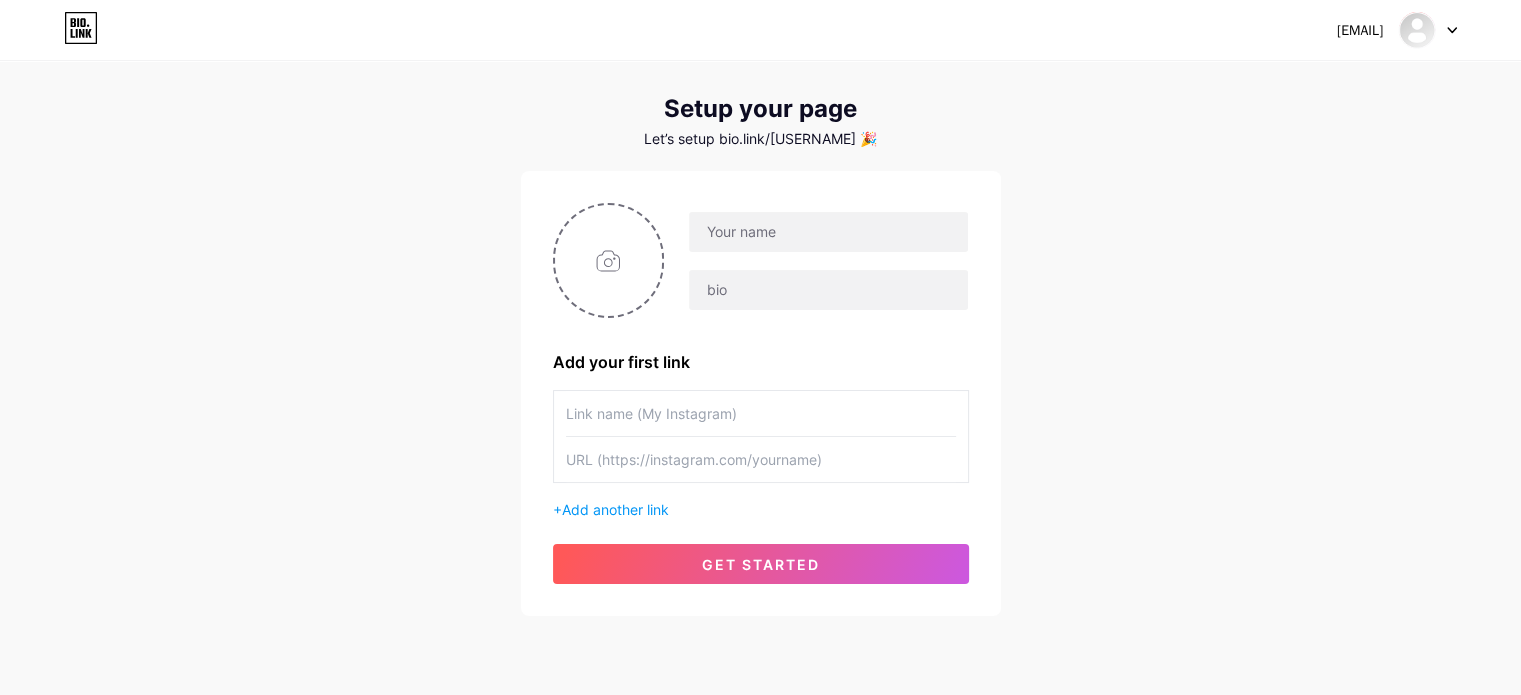 scroll, scrollTop: 0, scrollLeft: 0, axis: both 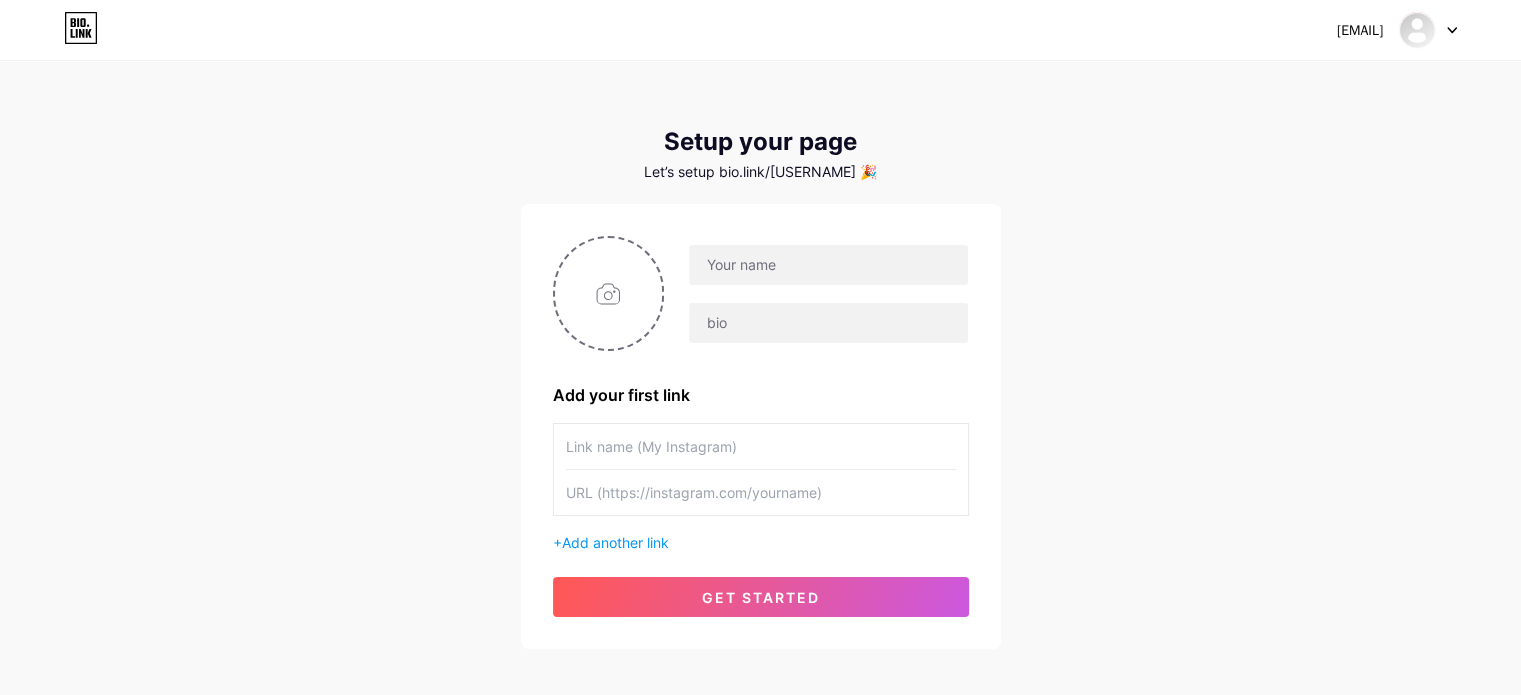 click on "[EMAIL]     Dashboard     Logout   Setup your page   Let’s setup bio.link/[USERNAME] 🎉                       Add your first link
+  Add another link     get started" at bounding box center [760, 356] 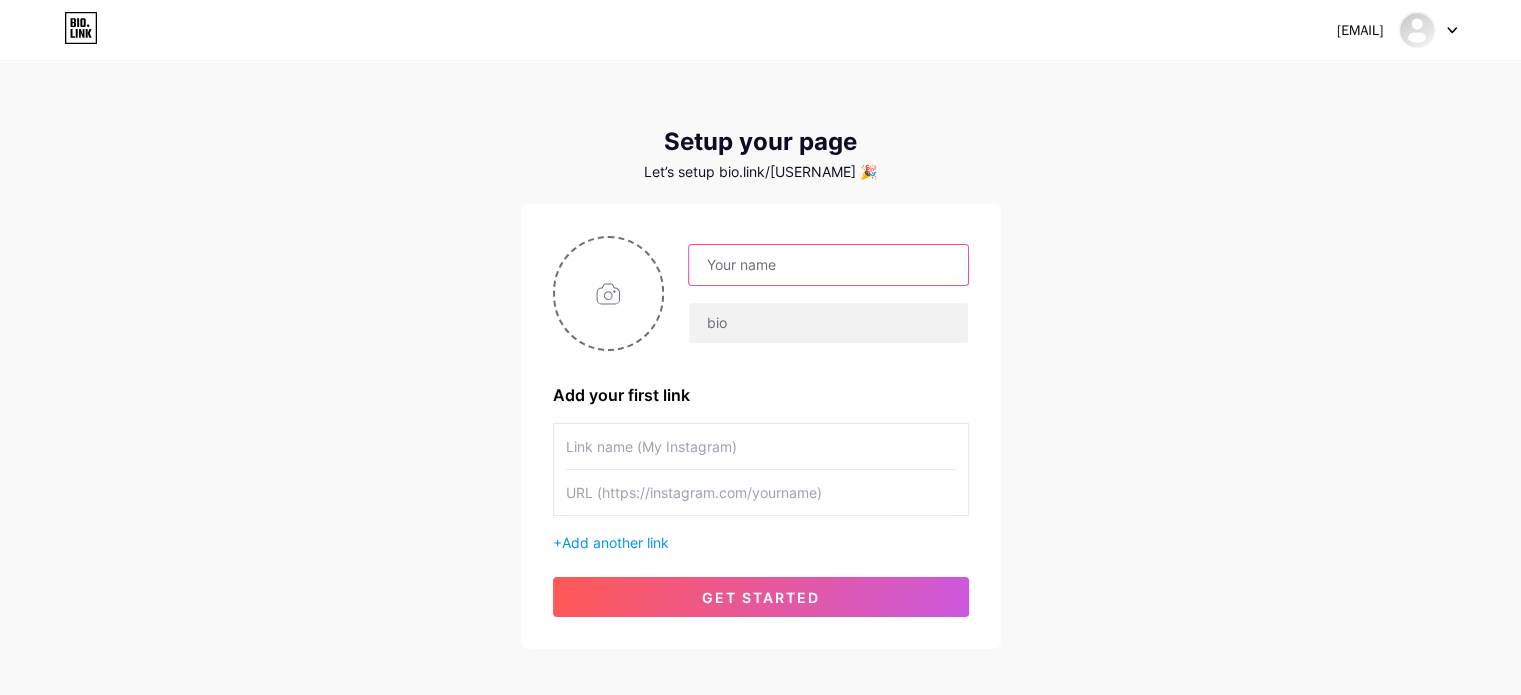 click at bounding box center (828, 265) 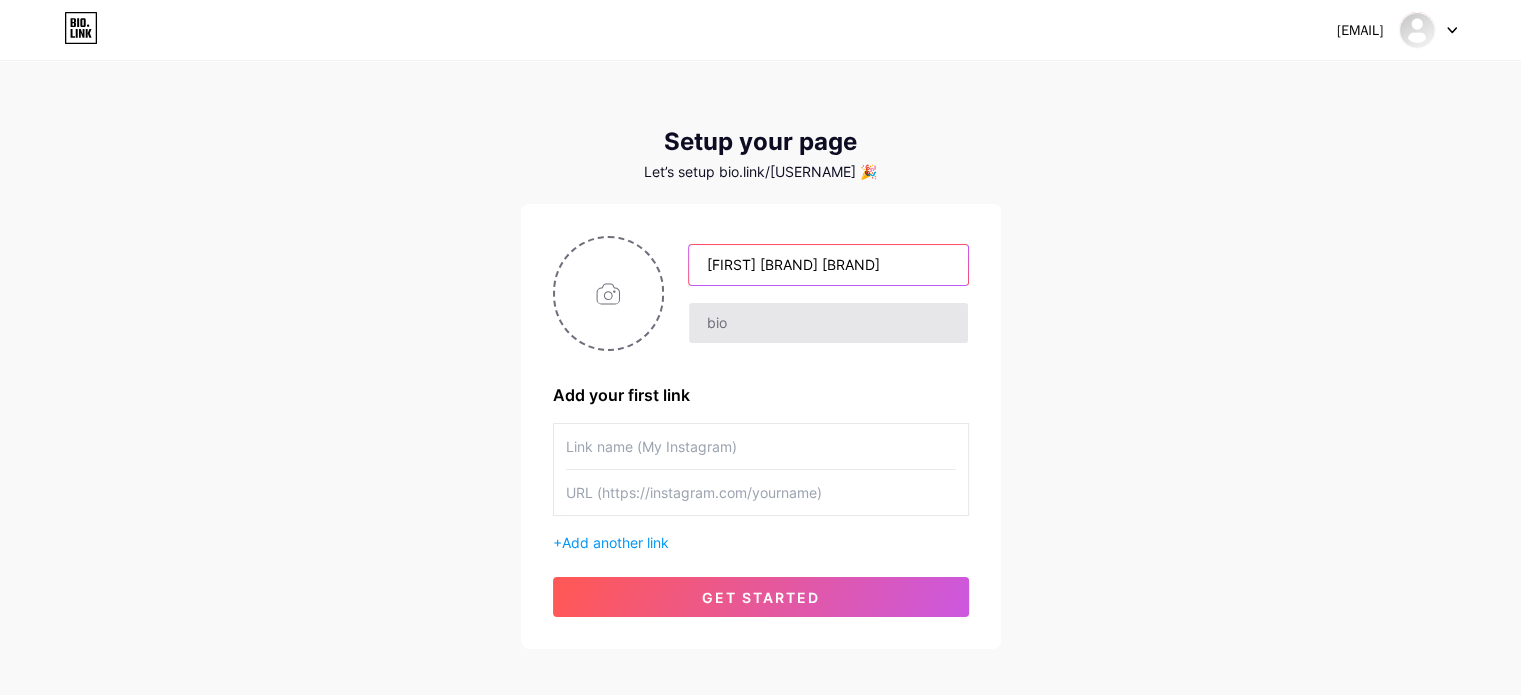 type on "[FIRST] [BRAND] [BRAND]" 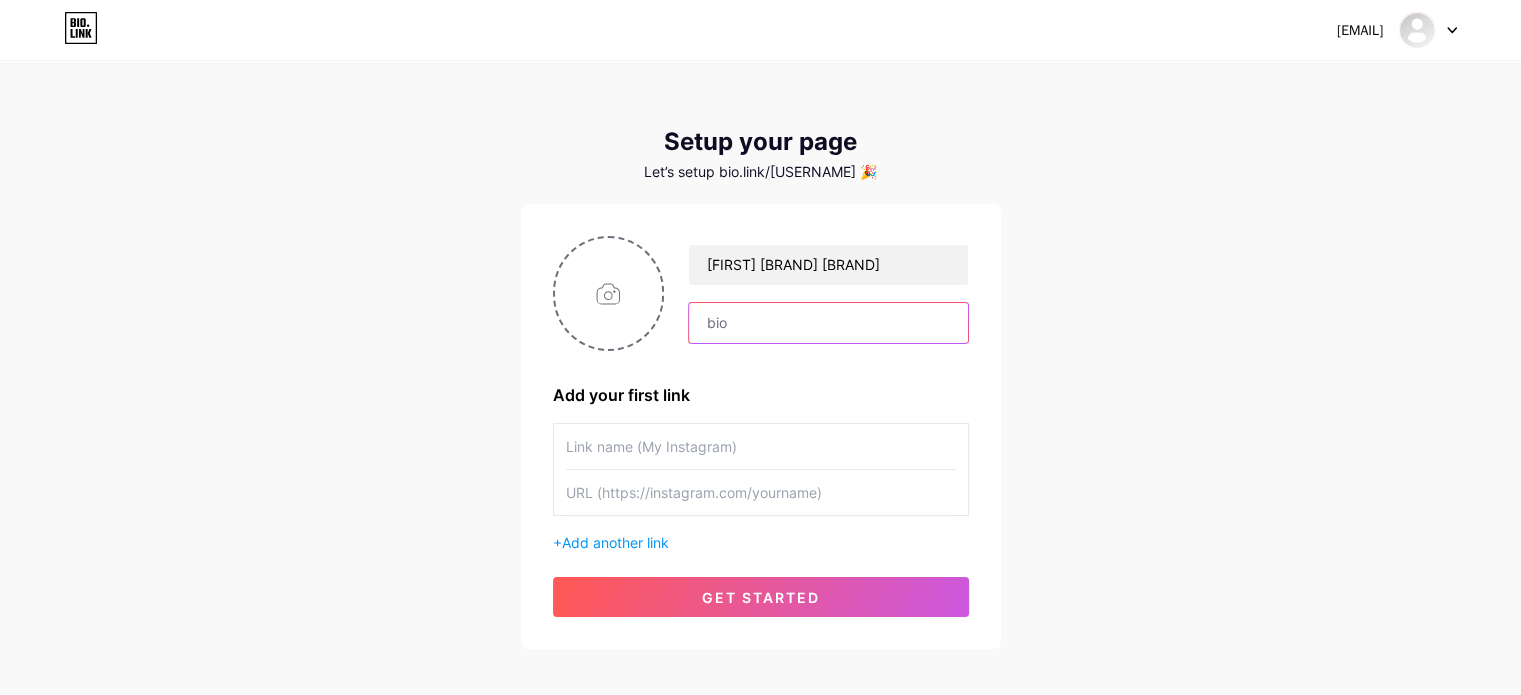 click at bounding box center [828, 323] 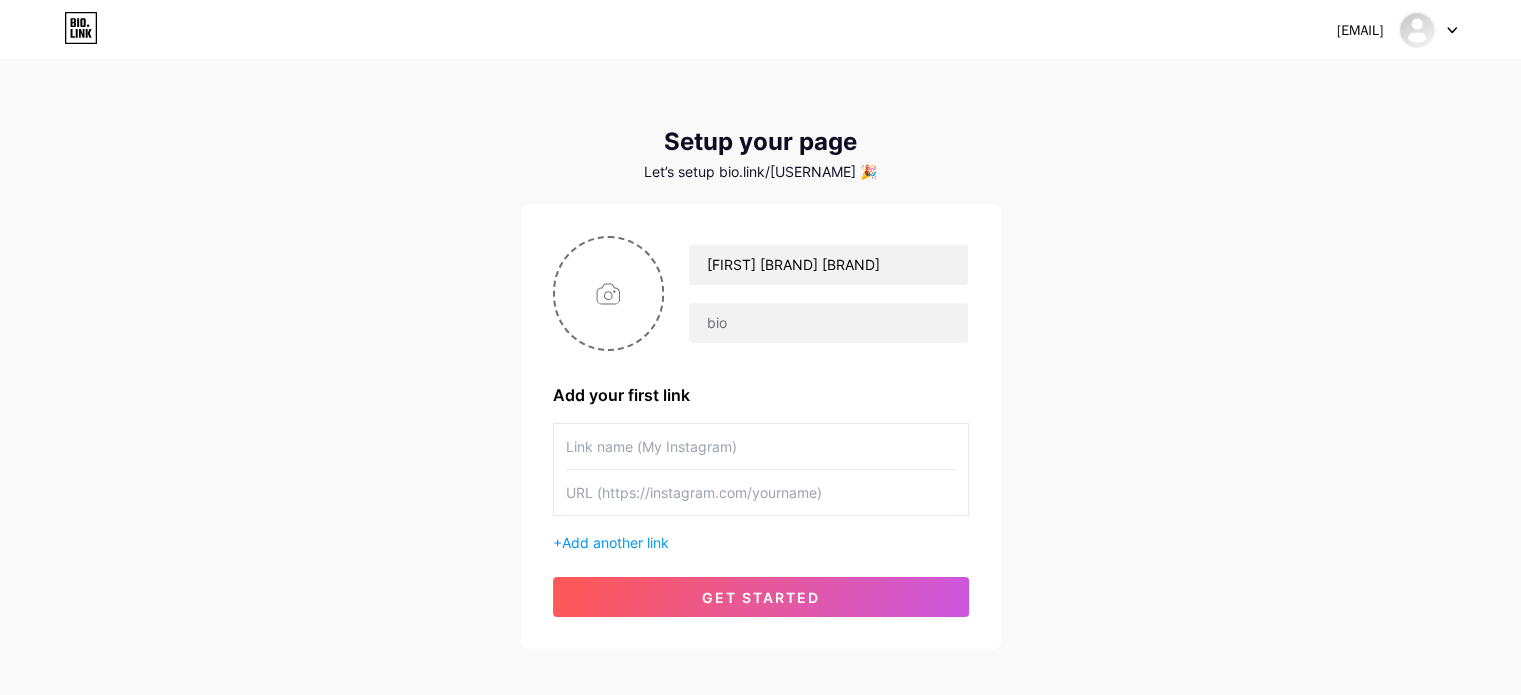 drag, startPoint x: 1428, startPoint y: 408, endPoint x: 1377, endPoint y: 411, distance: 51.088158 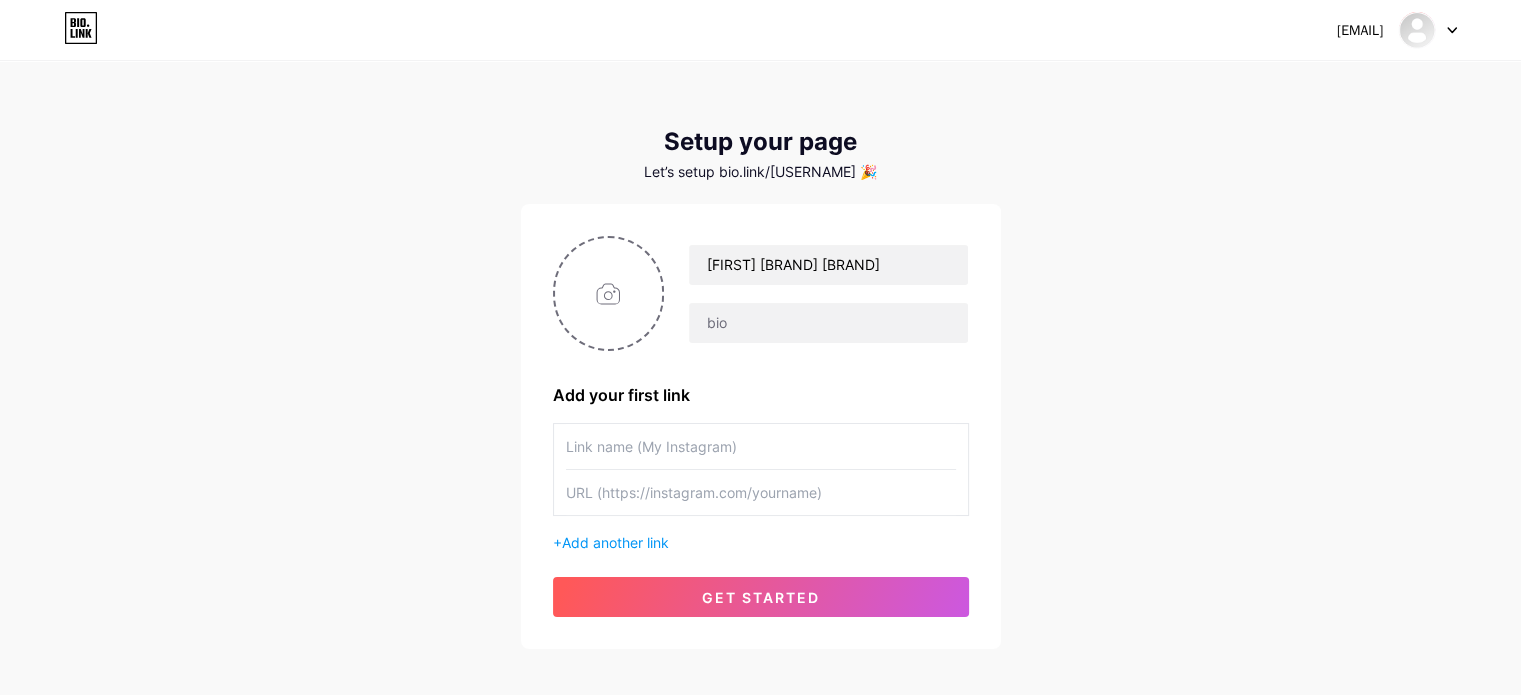 scroll, scrollTop: 97, scrollLeft: 0, axis: vertical 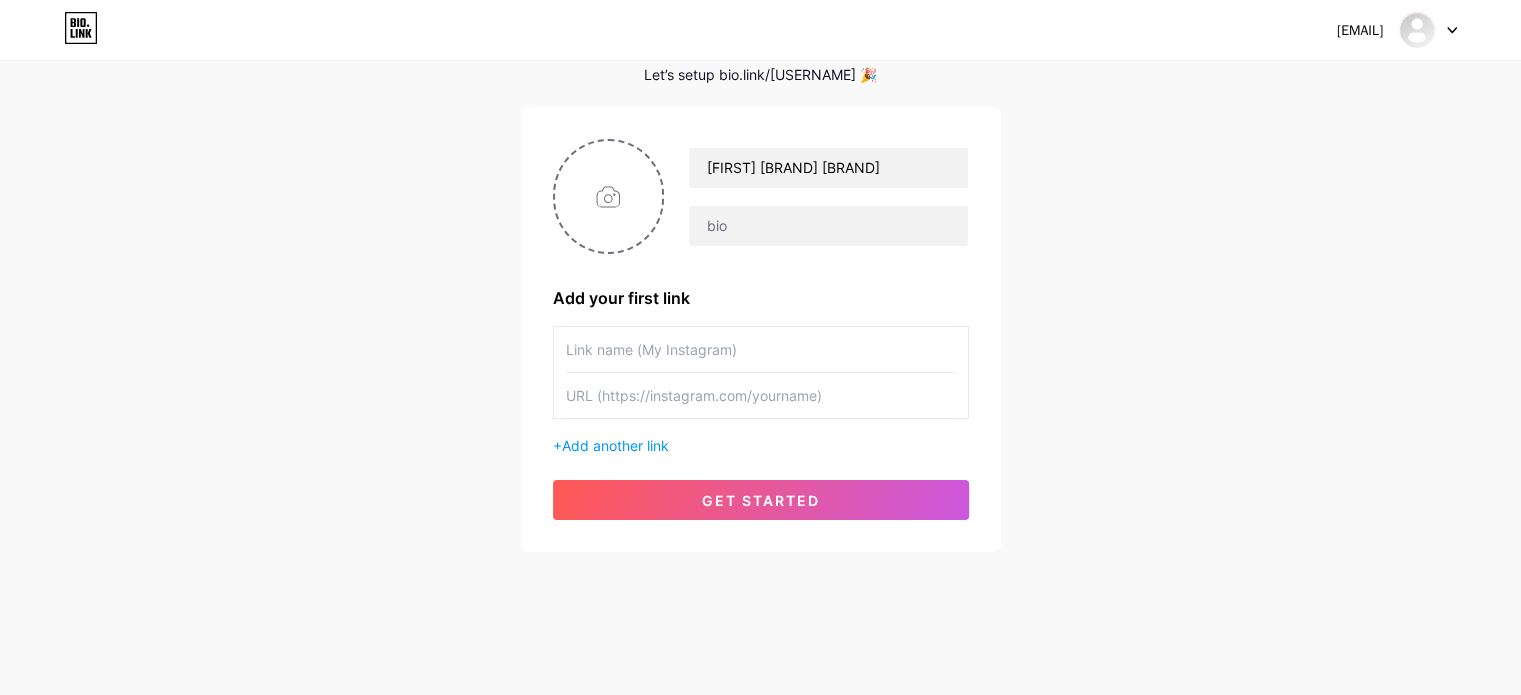 click at bounding box center [761, 349] 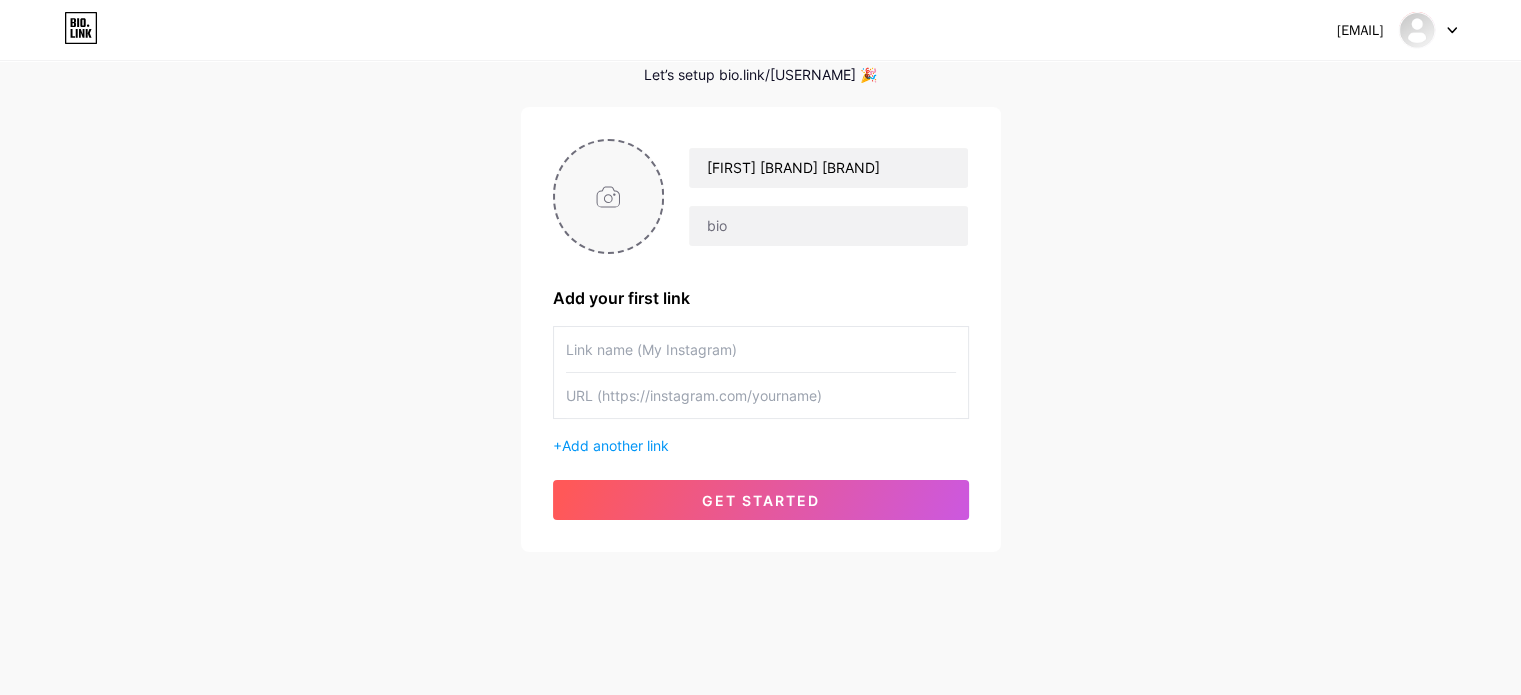 click at bounding box center (609, 196) 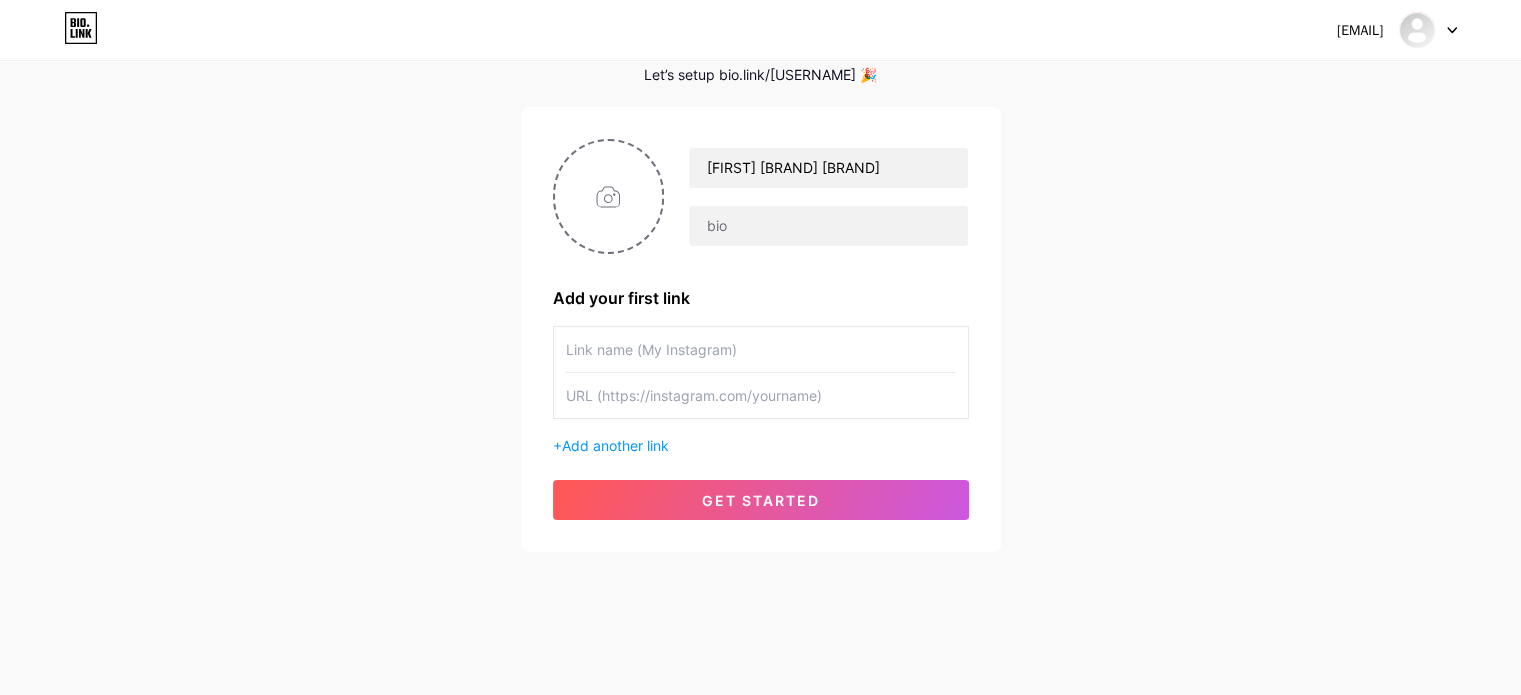 click at bounding box center [761, 349] 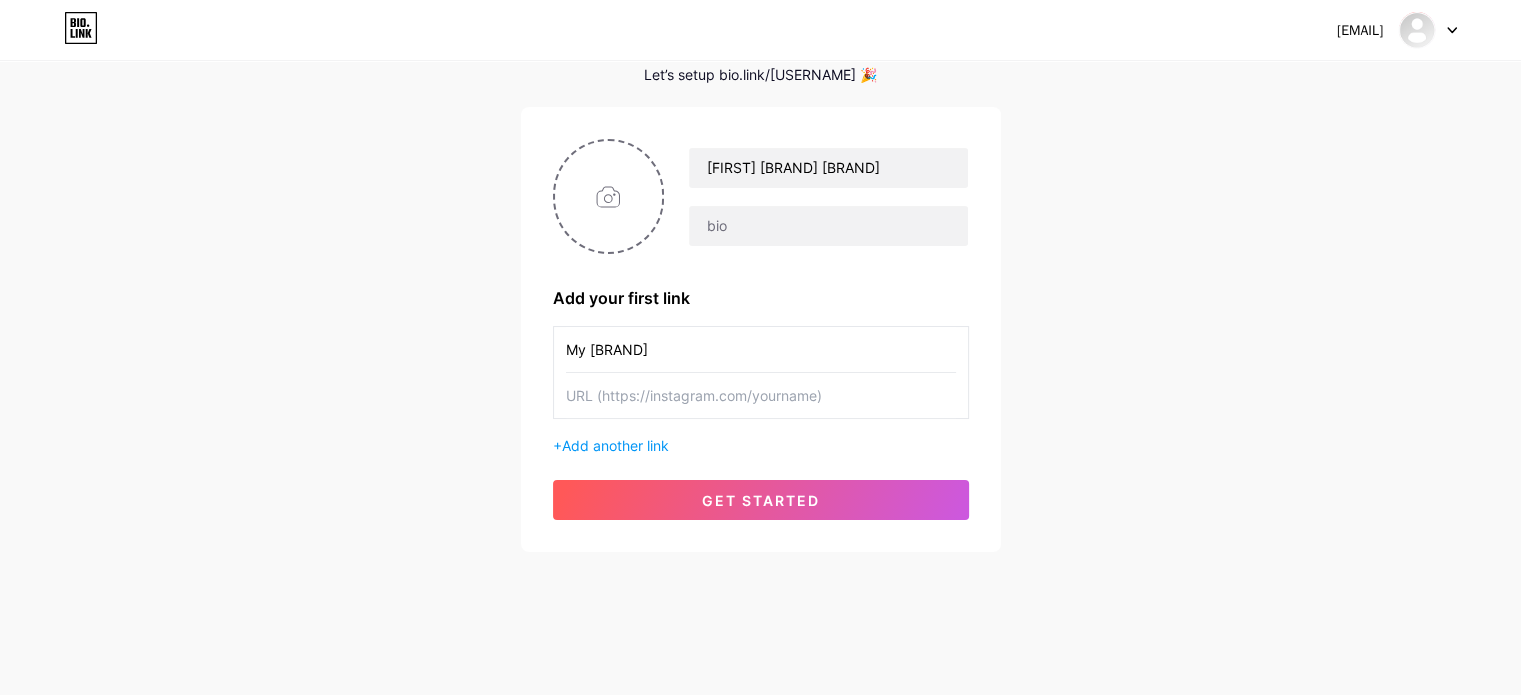 type on "My [BRAND]" 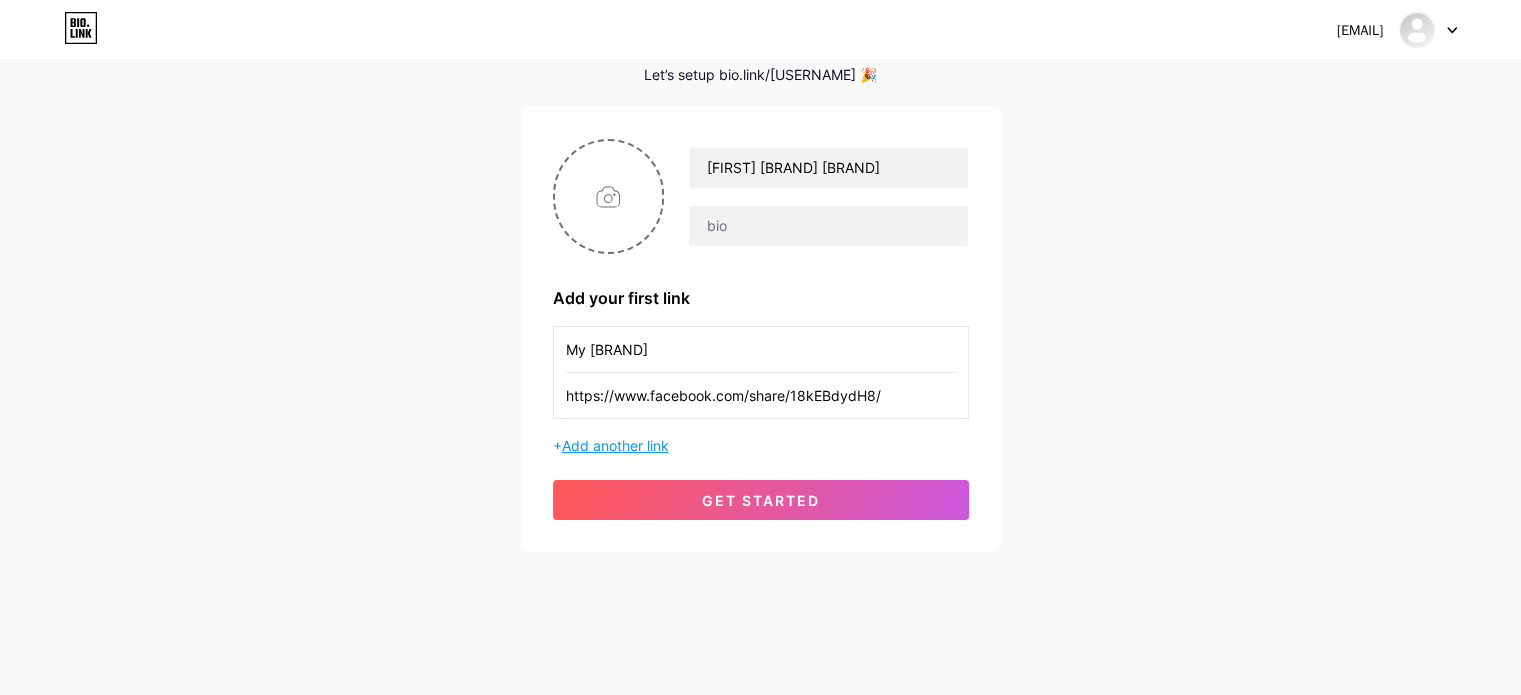 type on "https://www.facebook.com/share/18kEBdydH8/" 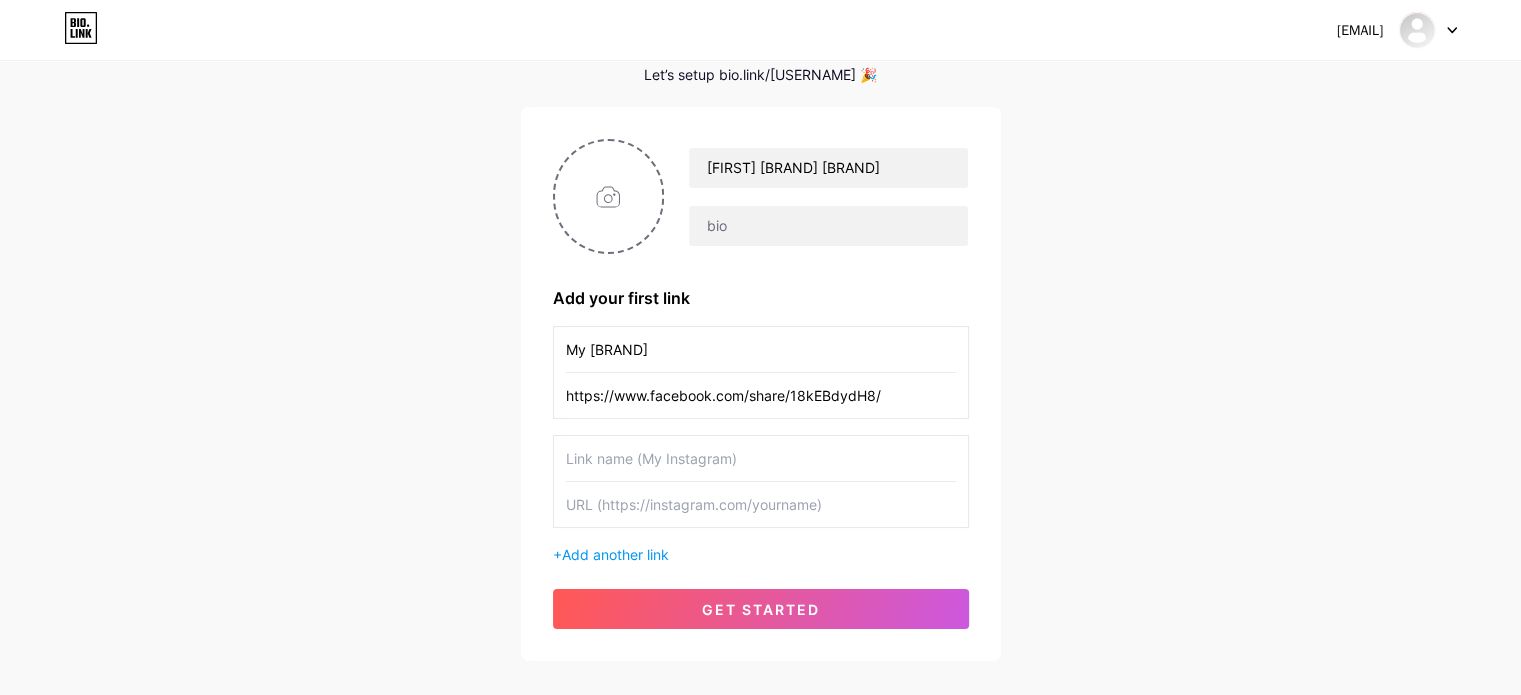 click at bounding box center [761, 458] 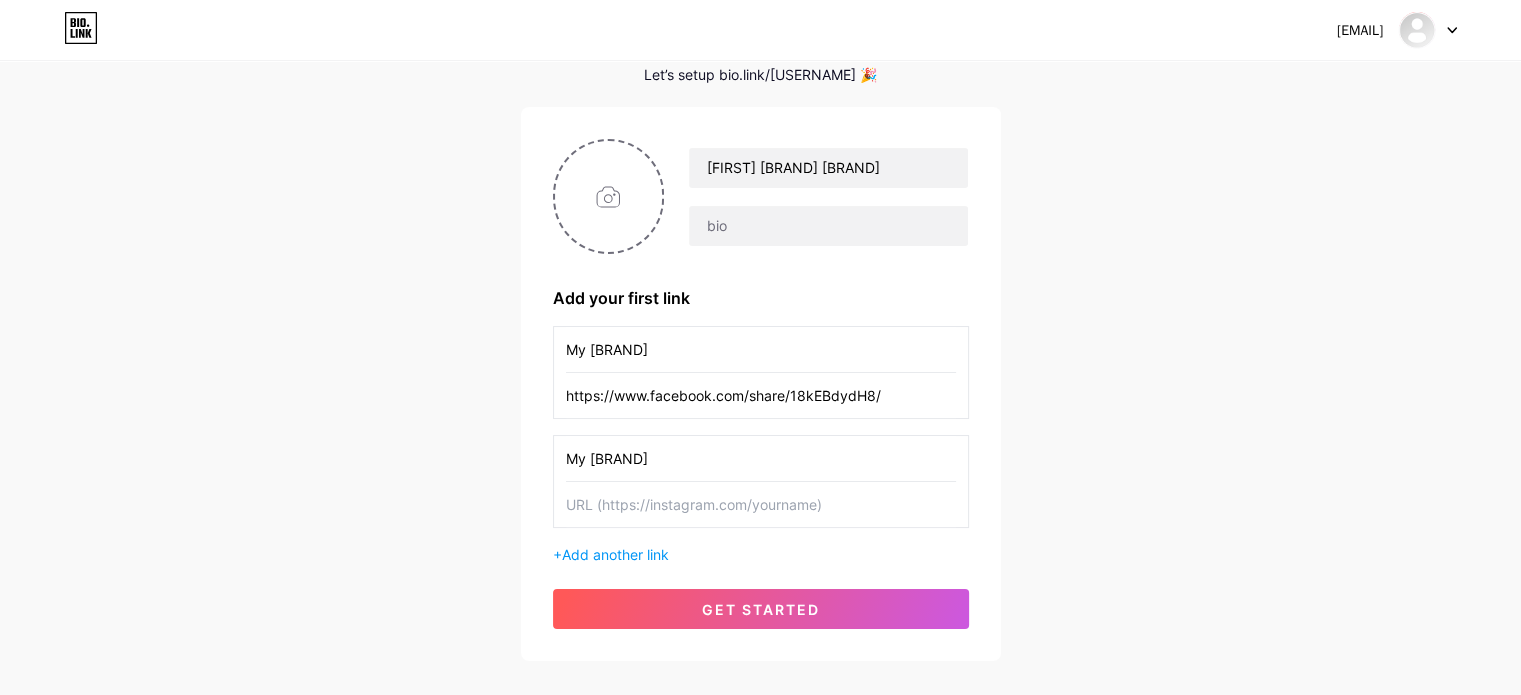 type on "My [BRAND]" 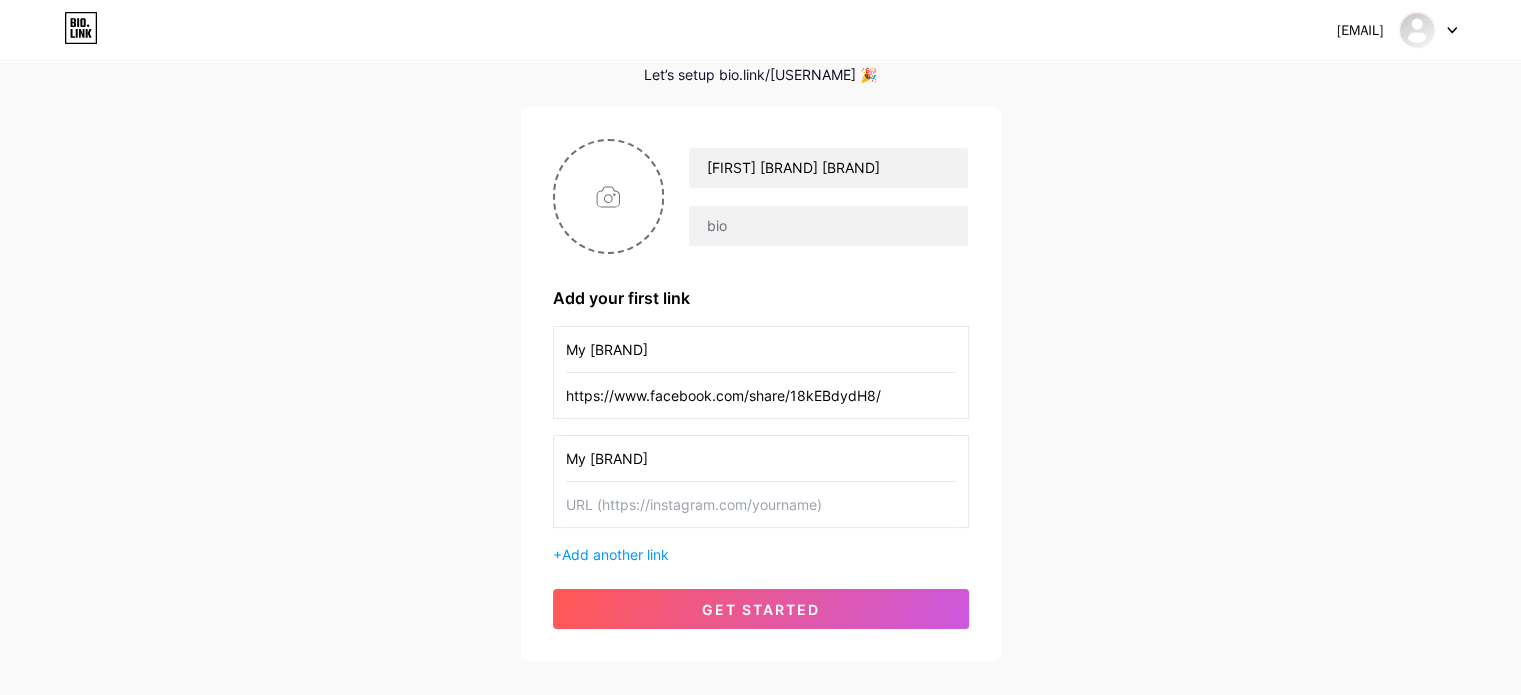 click on "My [BRAND]         https://www.facebook.com/share/18kEBdydH8/   My Instagram
+  Add another link" at bounding box center (761, 445) 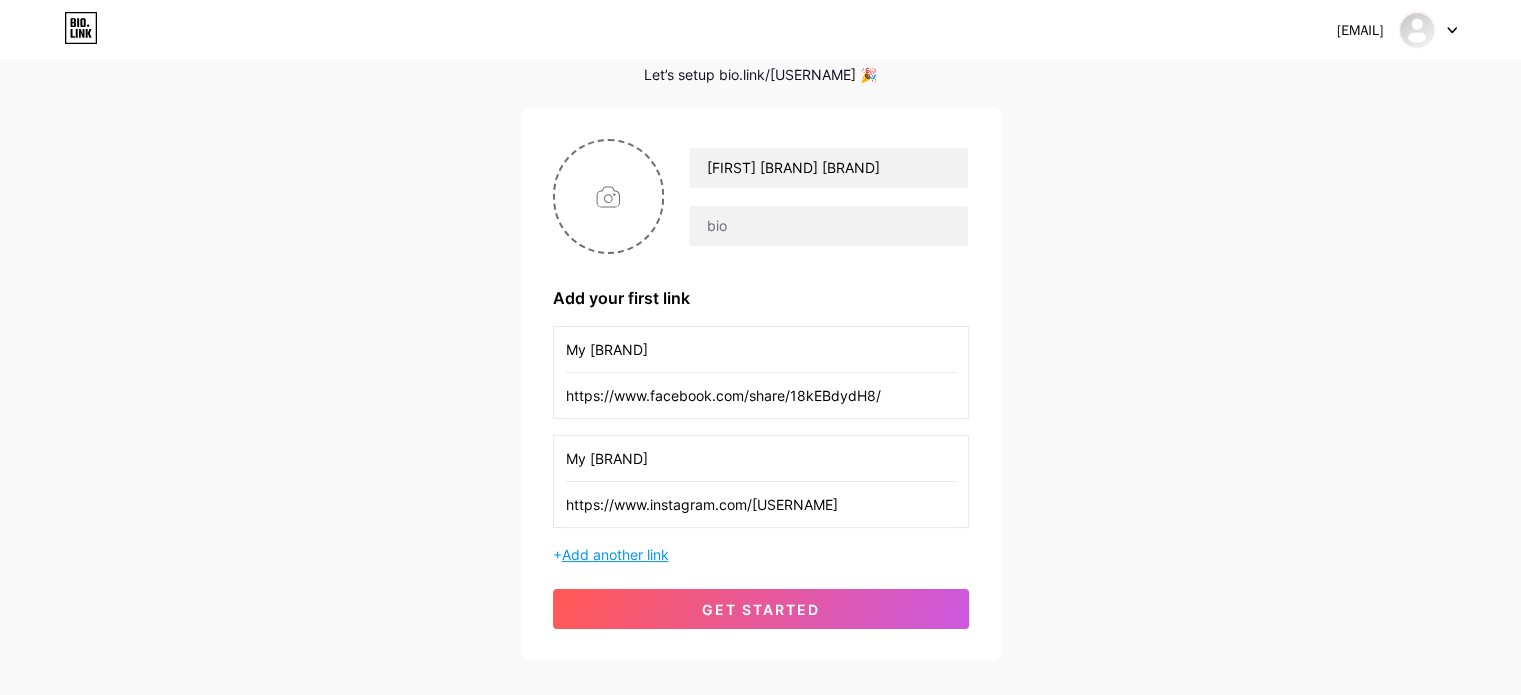 type on "https://www.instagram.com/[USERNAME]" 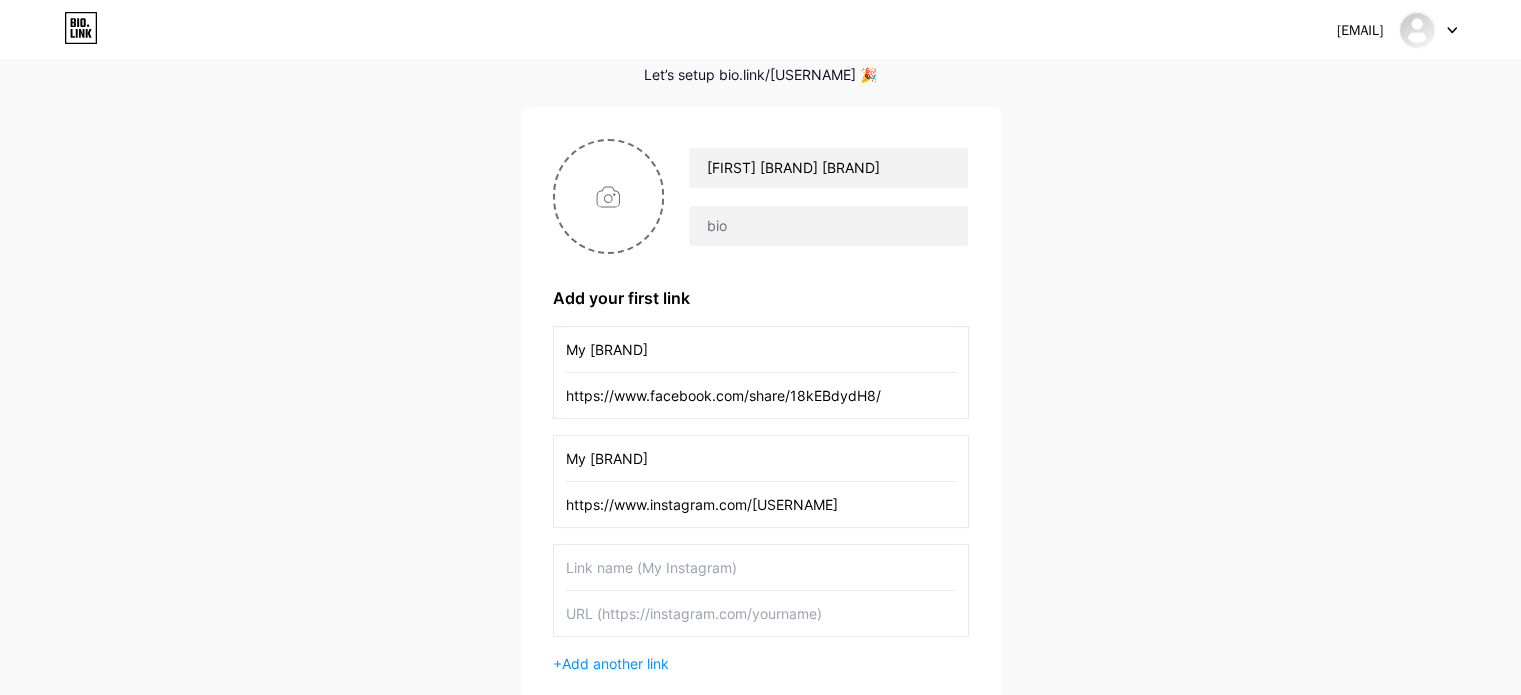 click at bounding box center (761, 567) 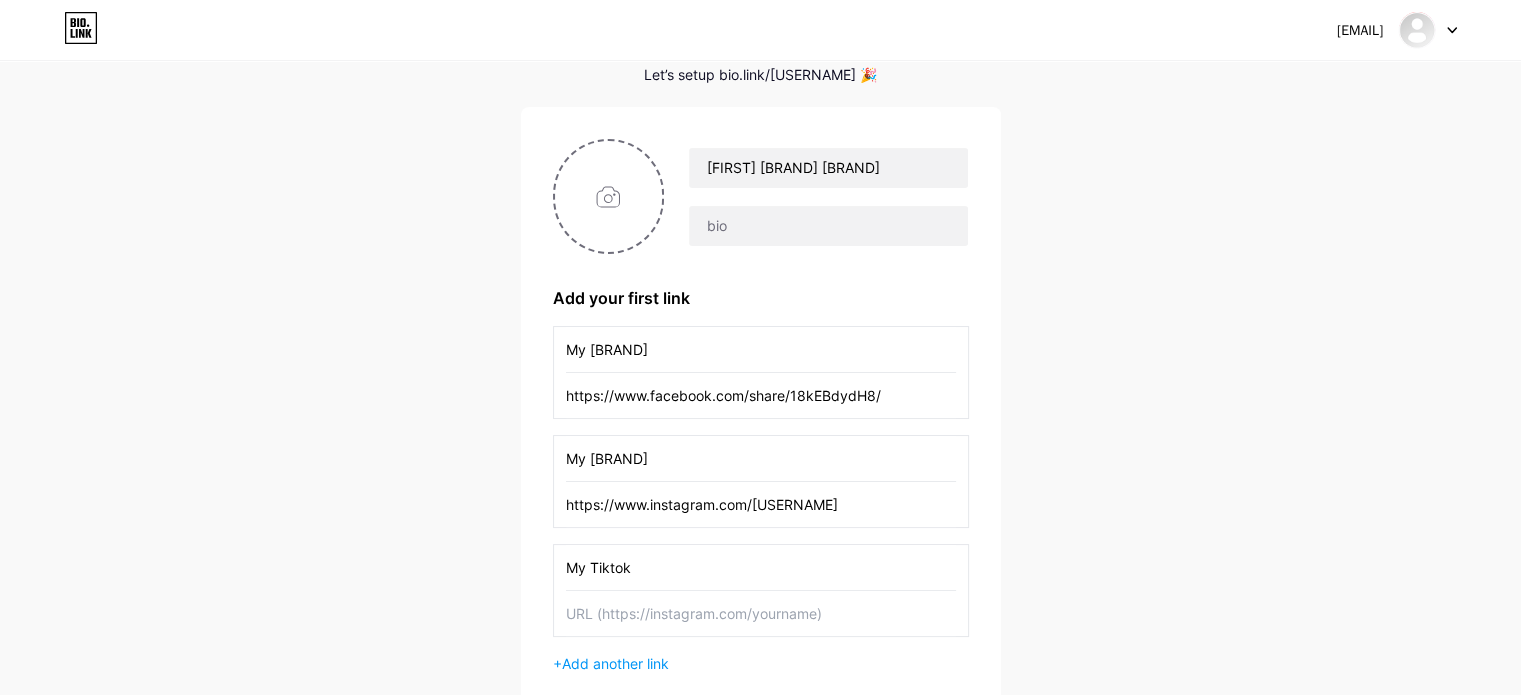 type on "My Tiktok" 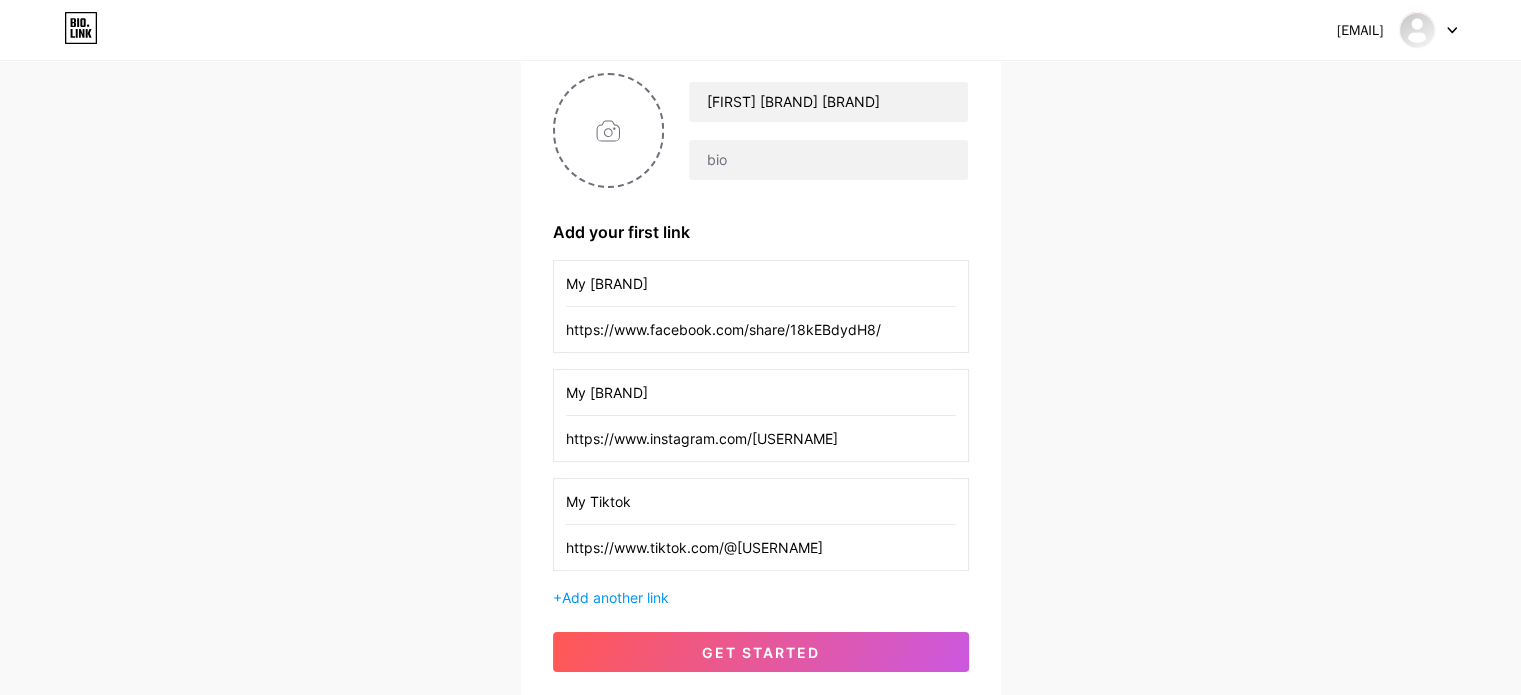 scroll, scrollTop: 197, scrollLeft: 0, axis: vertical 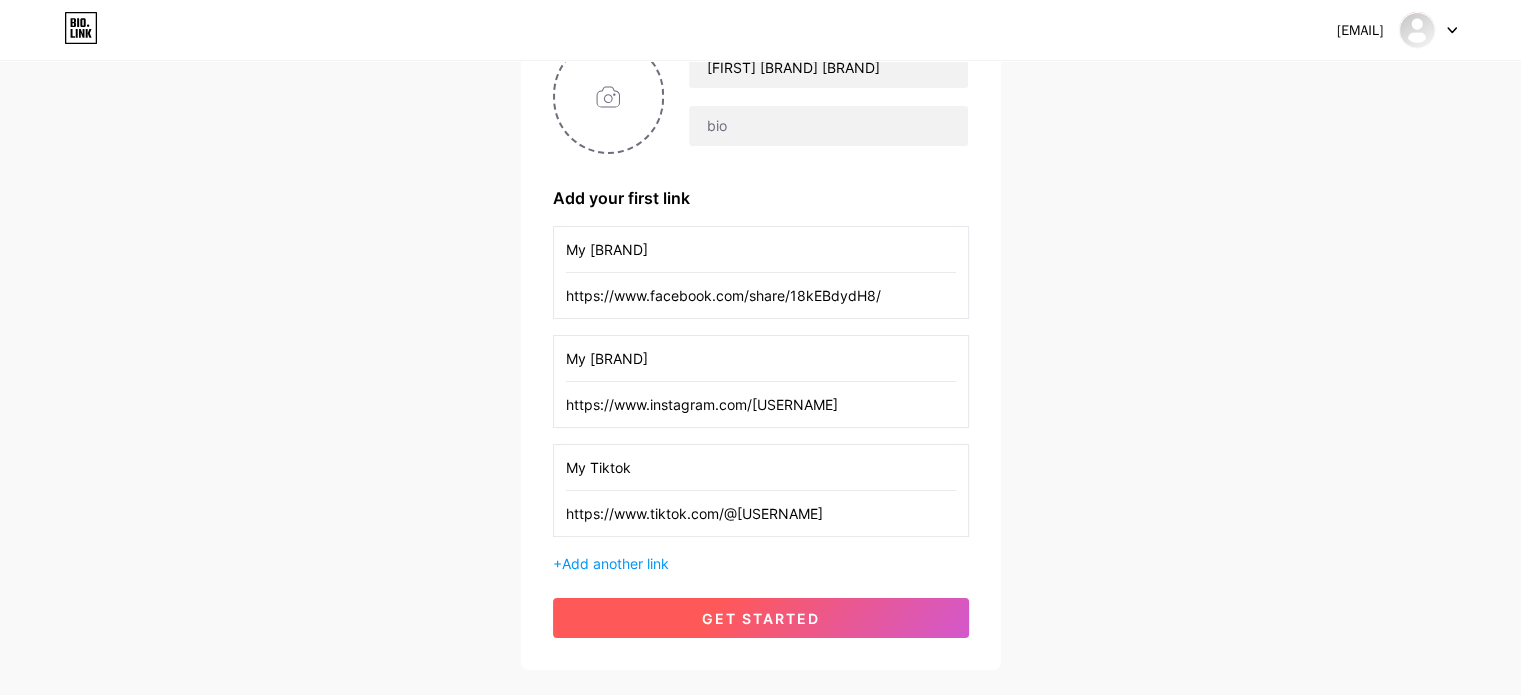 type on "https://www.tiktok.com/@[USERNAME]" 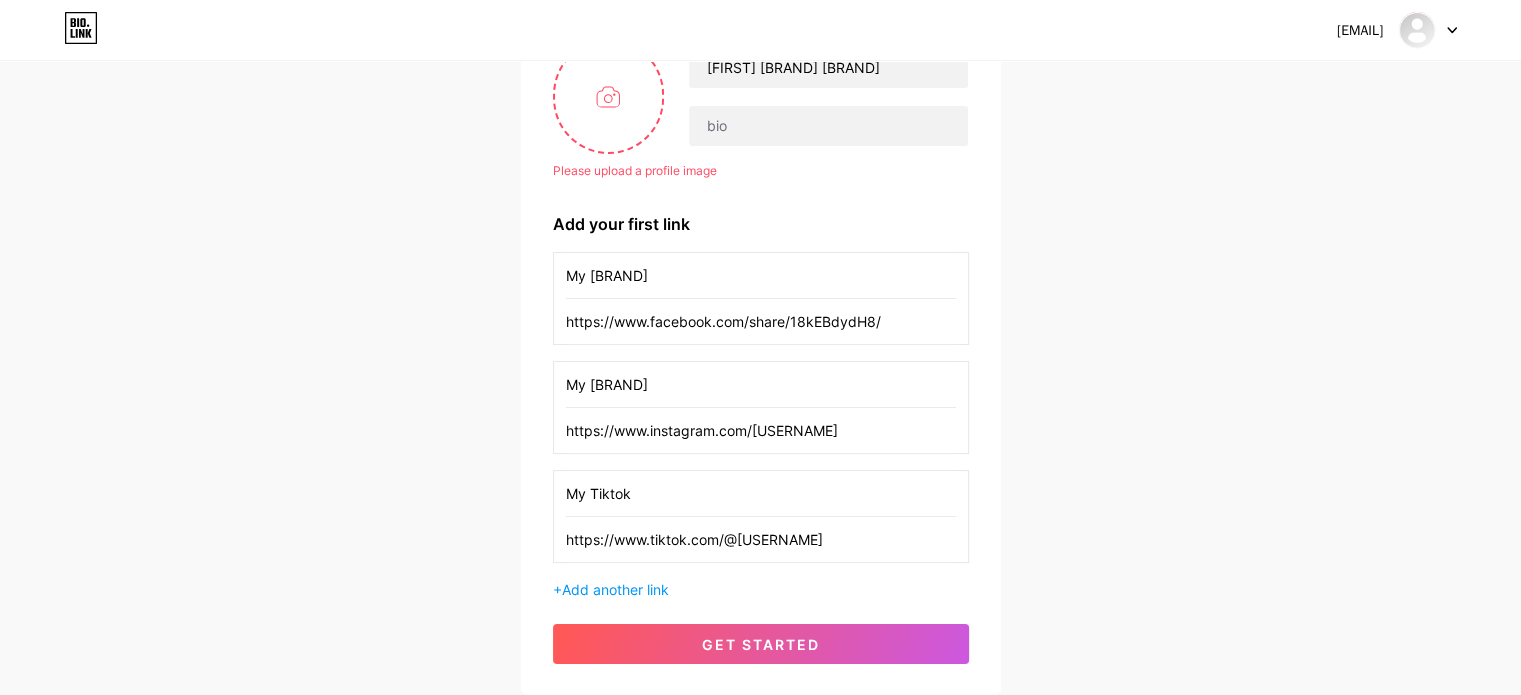 scroll, scrollTop: 97, scrollLeft: 0, axis: vertical 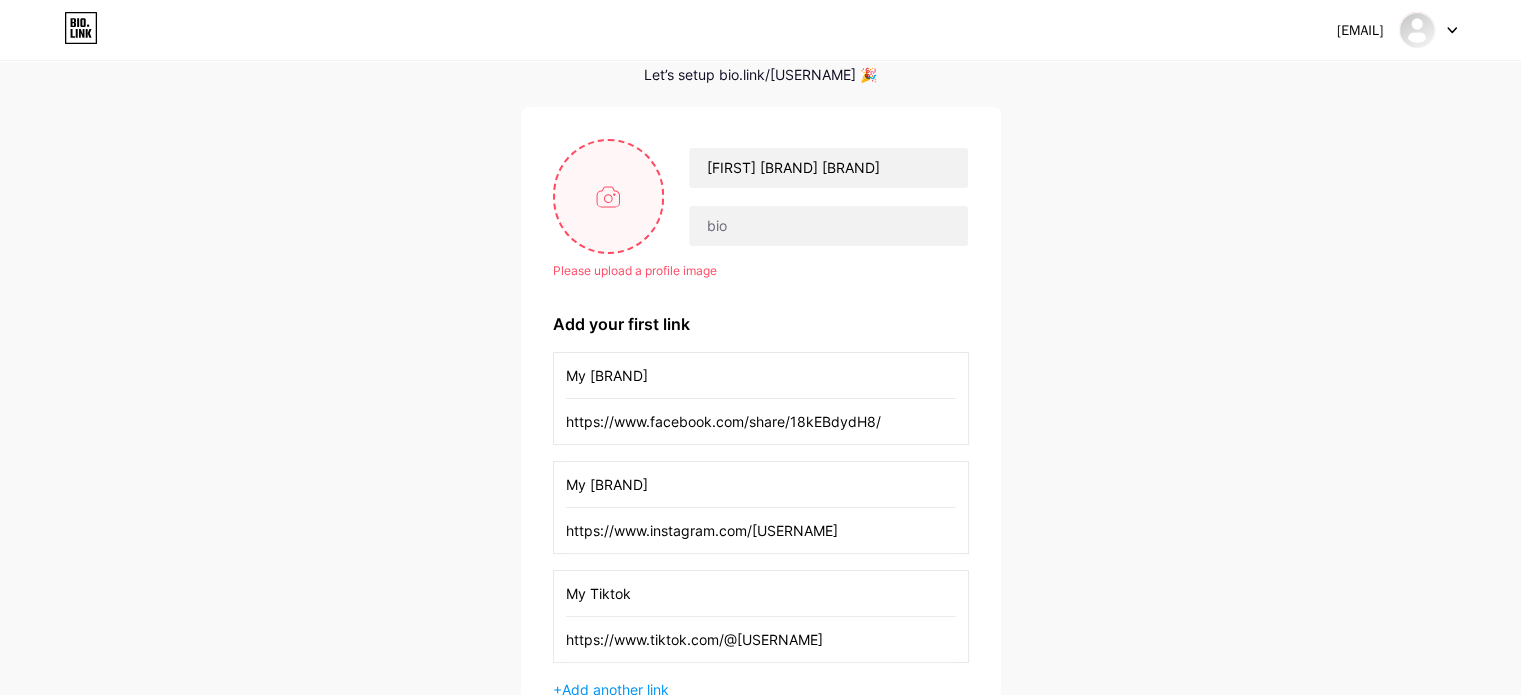 click at bounding box center (609, 196) 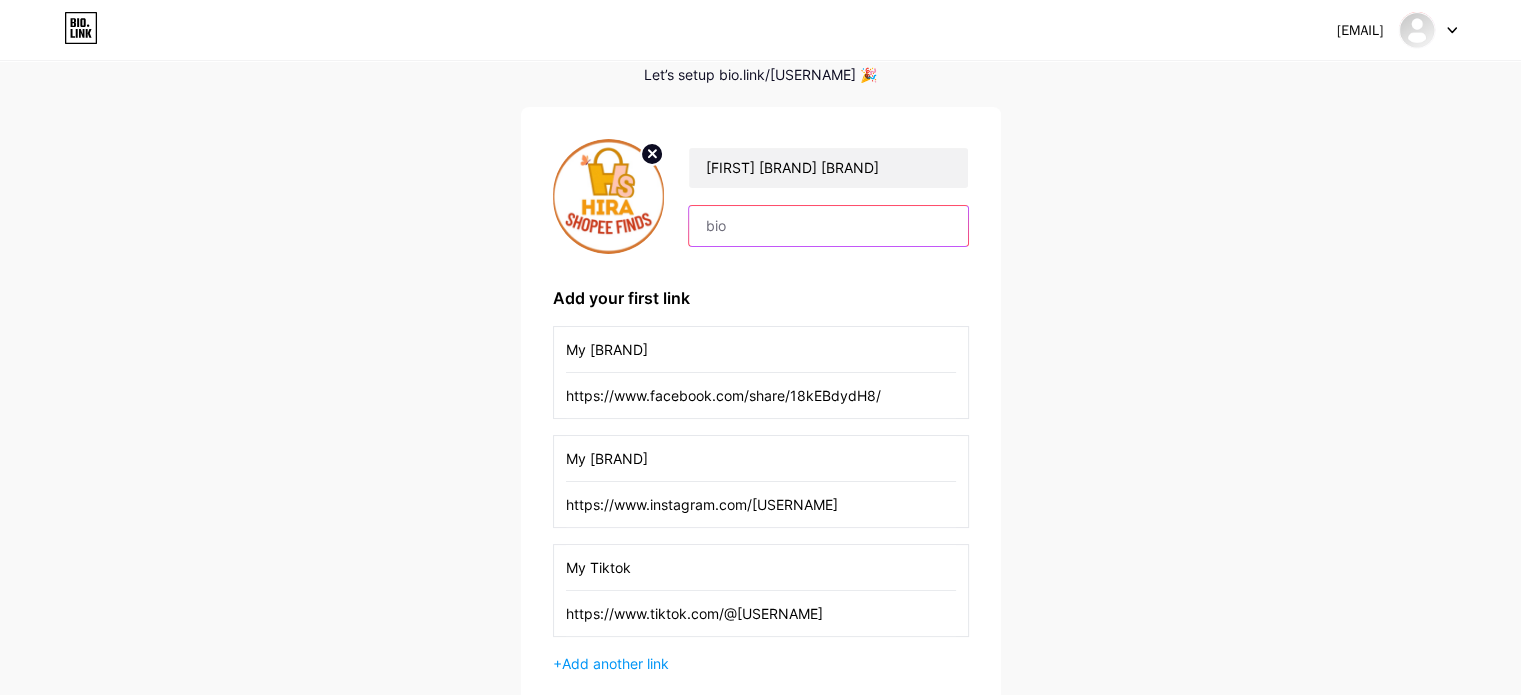 click at bounding box center (828, 226) 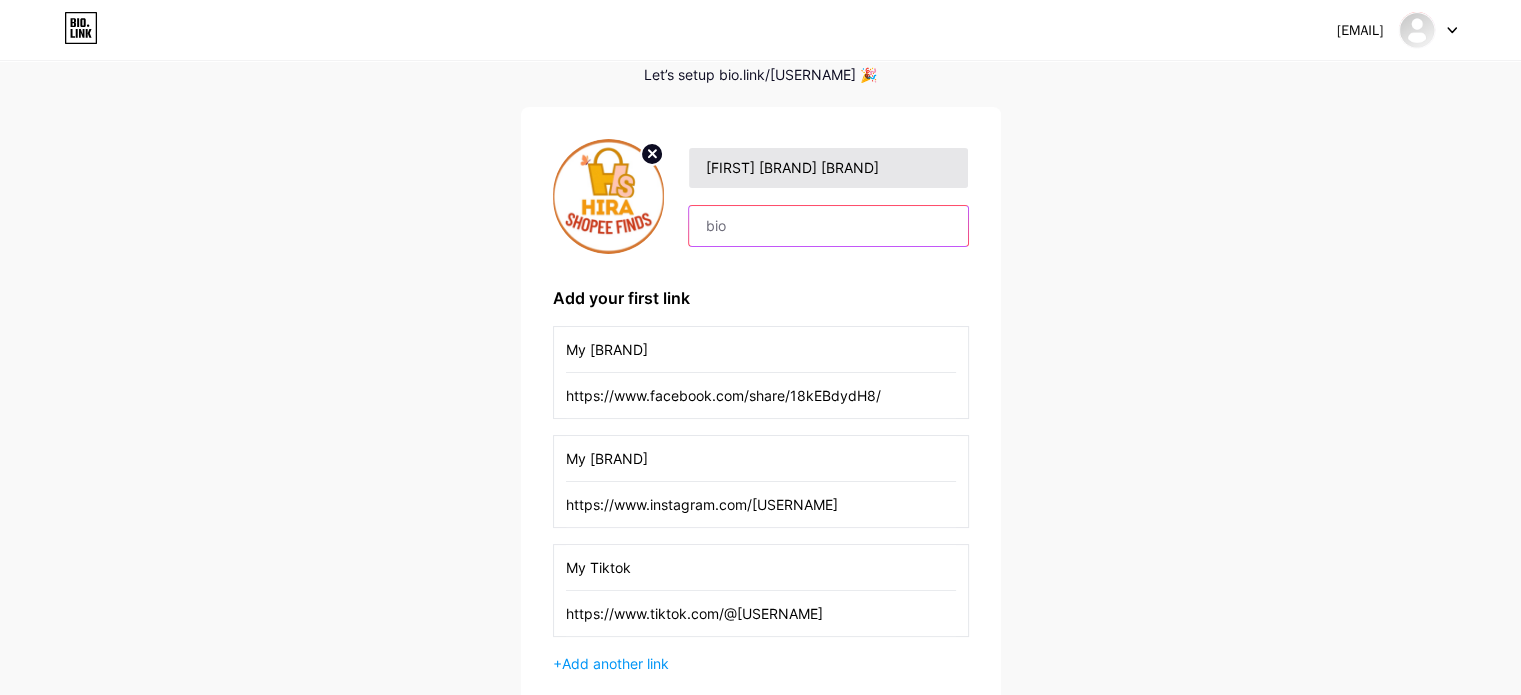 paste on "Allowance-friendly Shopee finds 🎒 | Shop my picks ⬇️" 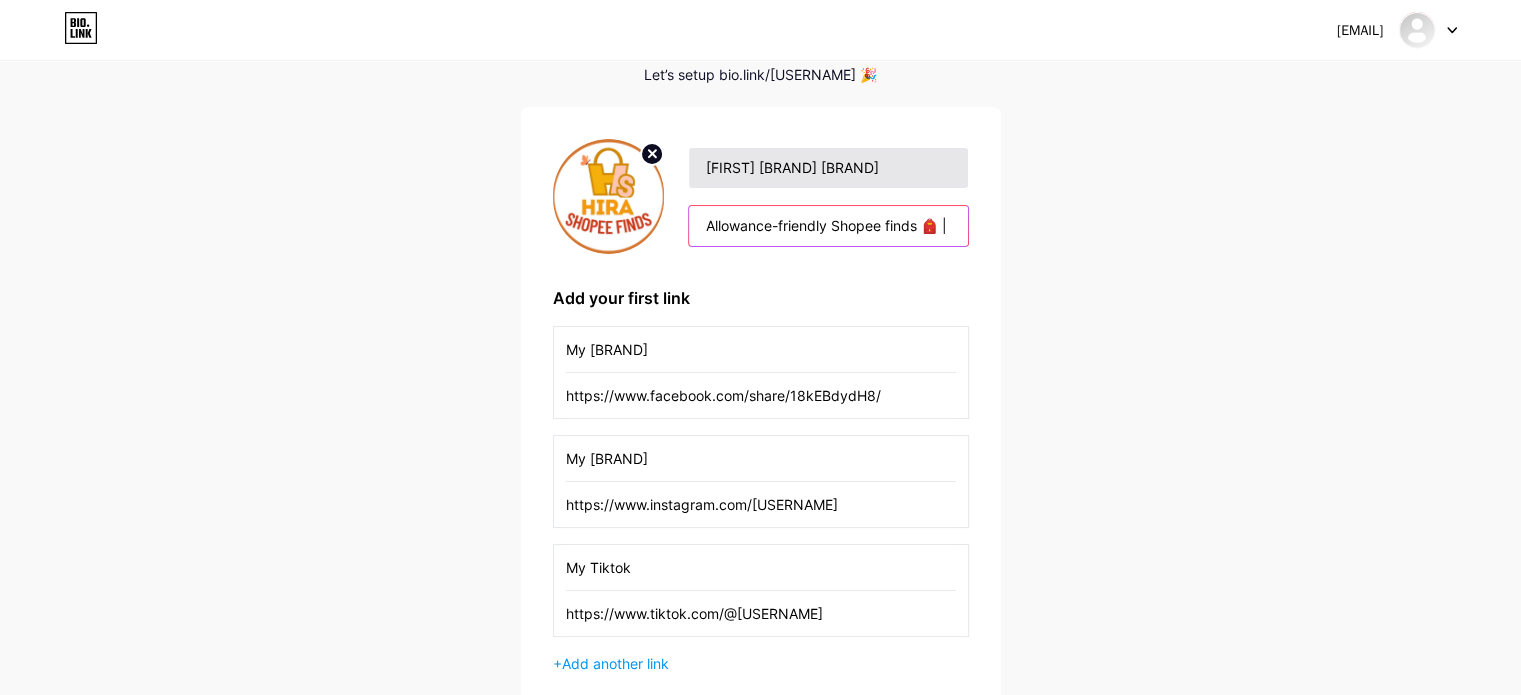 scroll, scrollTop: 0, scrollLeft: 124, axis: horizontal 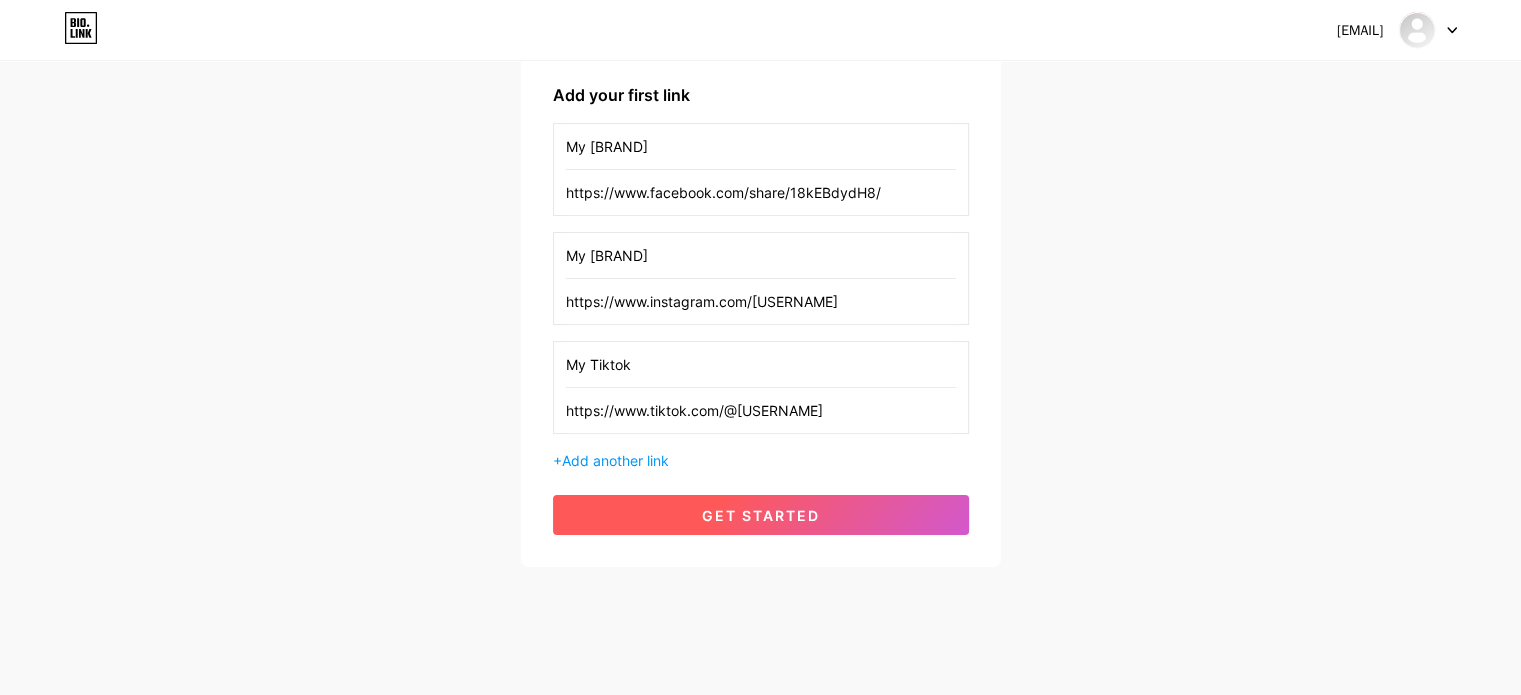 type on "Allowance-friendly Shopee finds 🎒 | Shop my picks ⬇️" 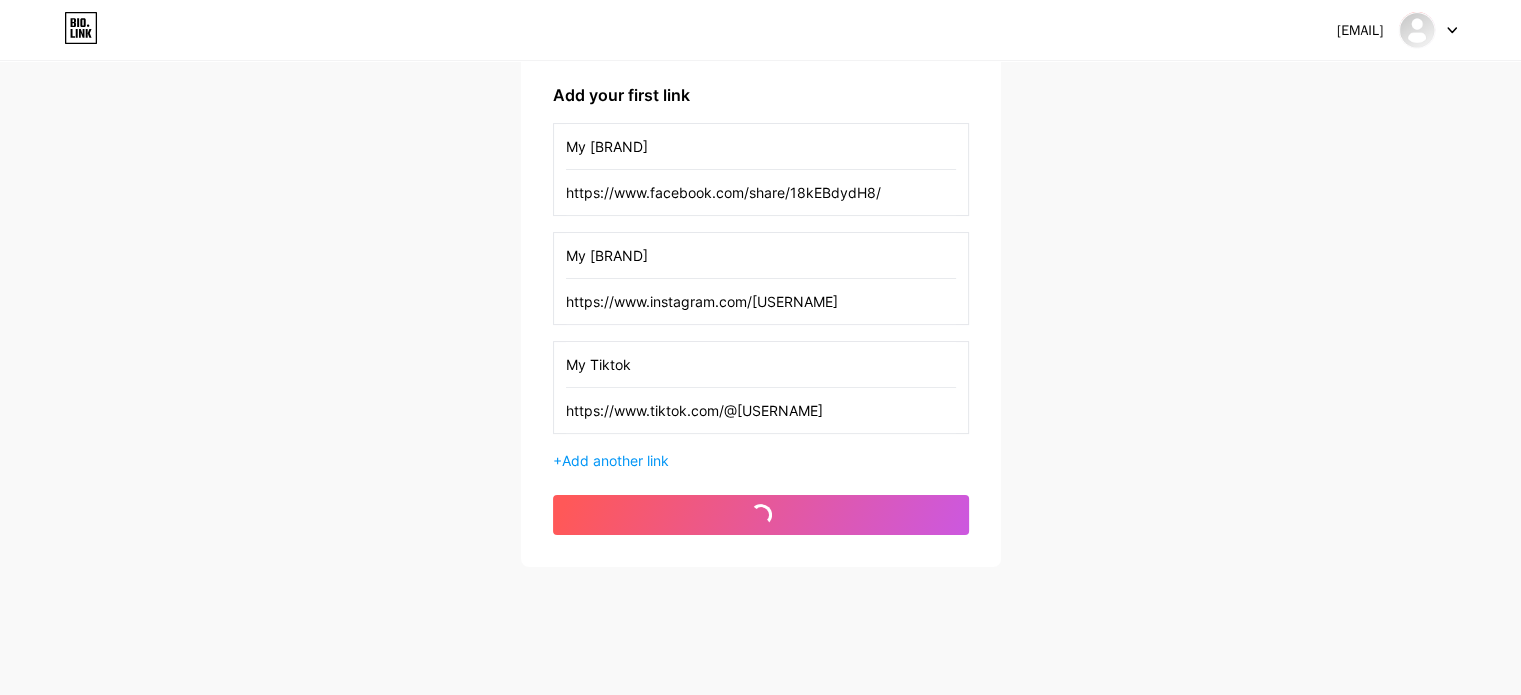 scroll, scrollTop: 0, scrollLeft: 0, axis: both 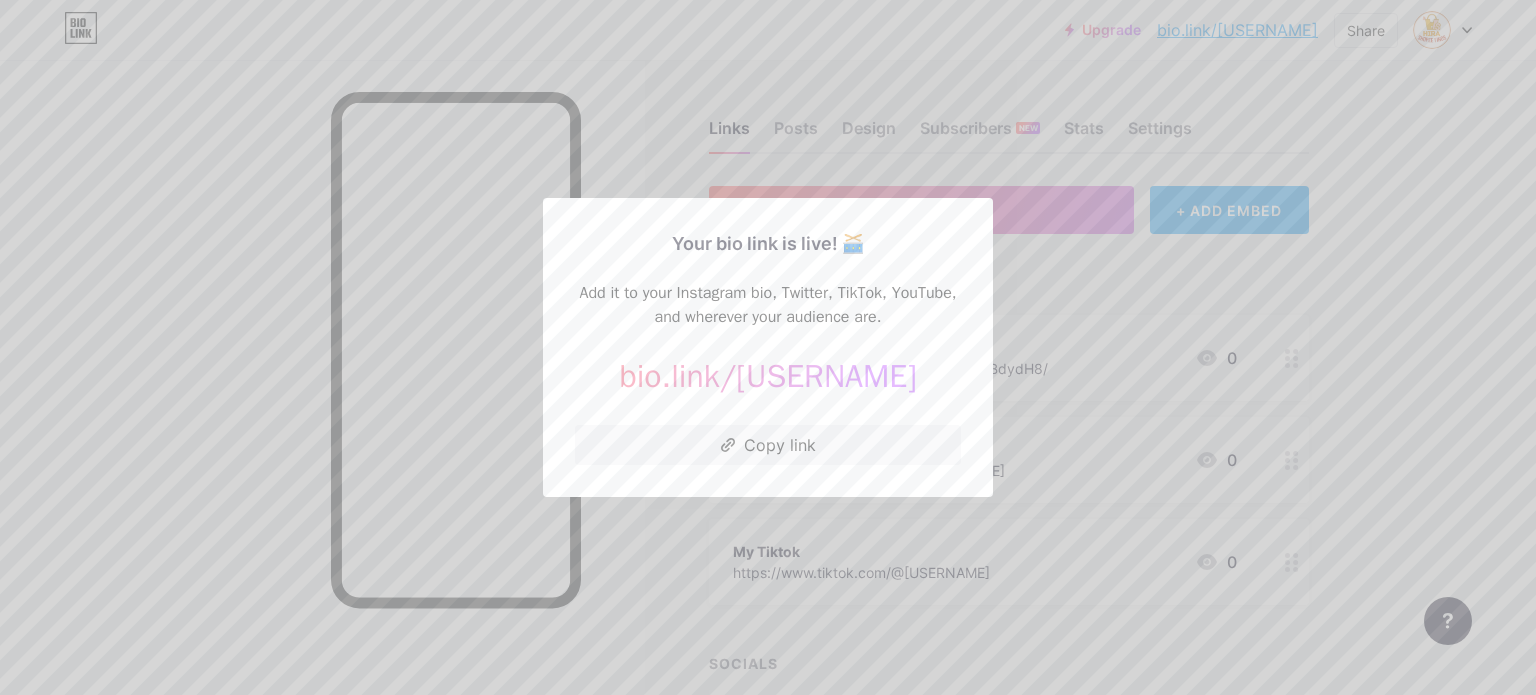 click at bounding box center [768, 347] 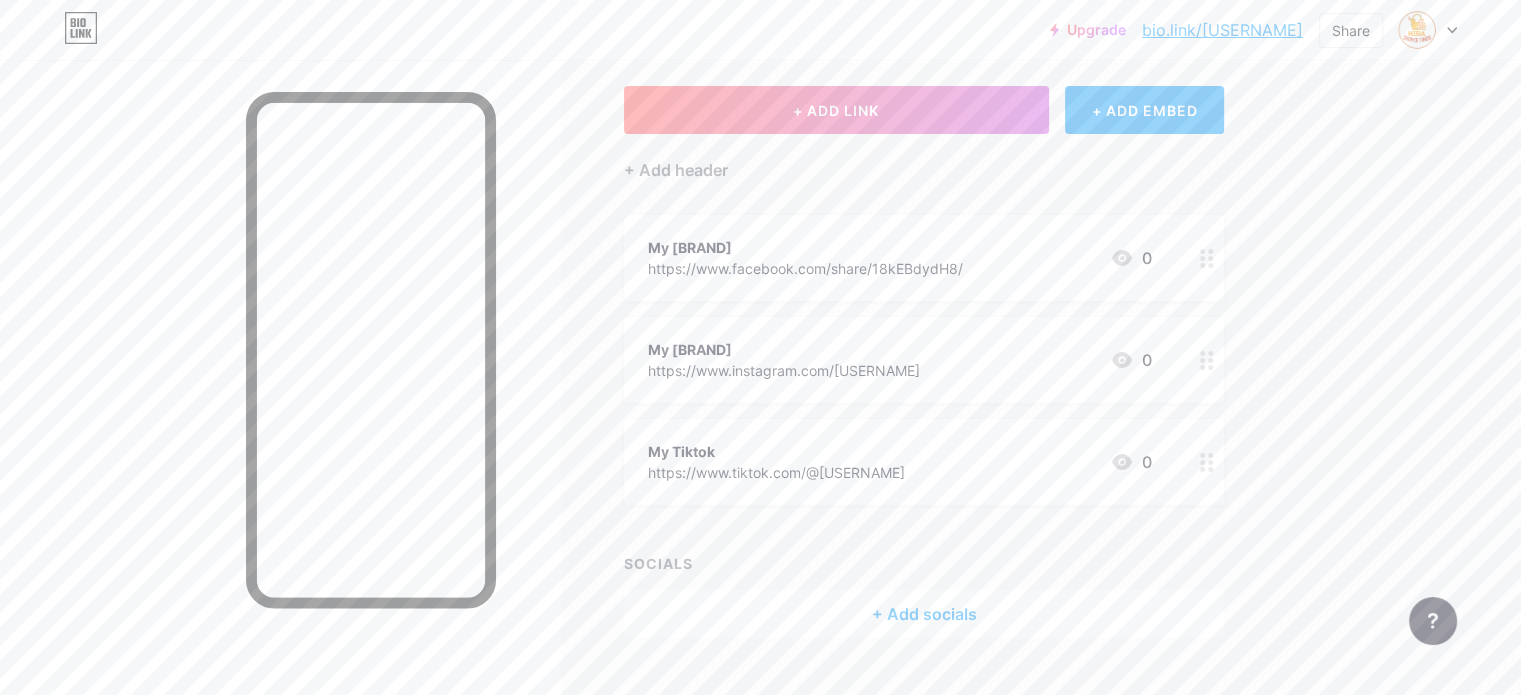 scroll, scrollTop: 0, scrollLeft: 0, axis: both 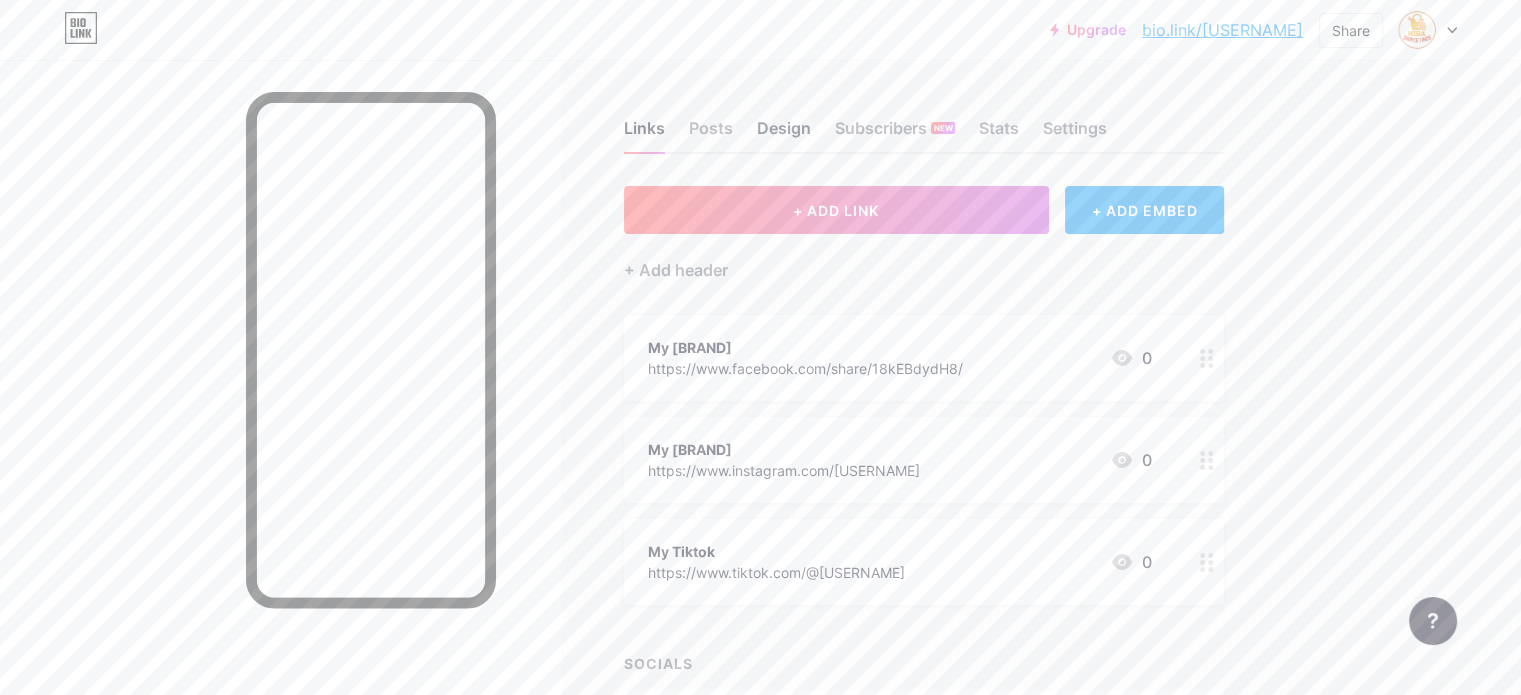 click on "Design" at bounding box center [784, 134] 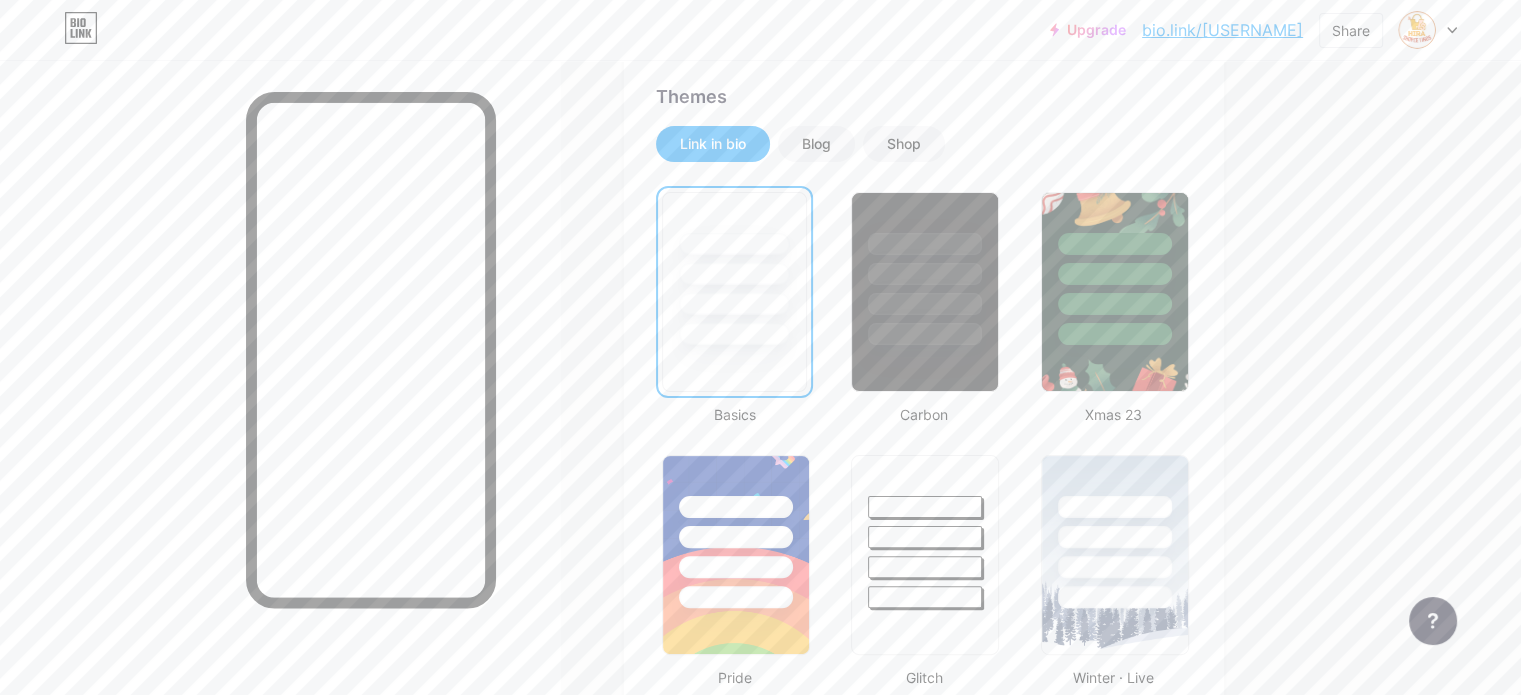 scroll, scrollTop: 100, scrollLeft: 0, axis: vertical 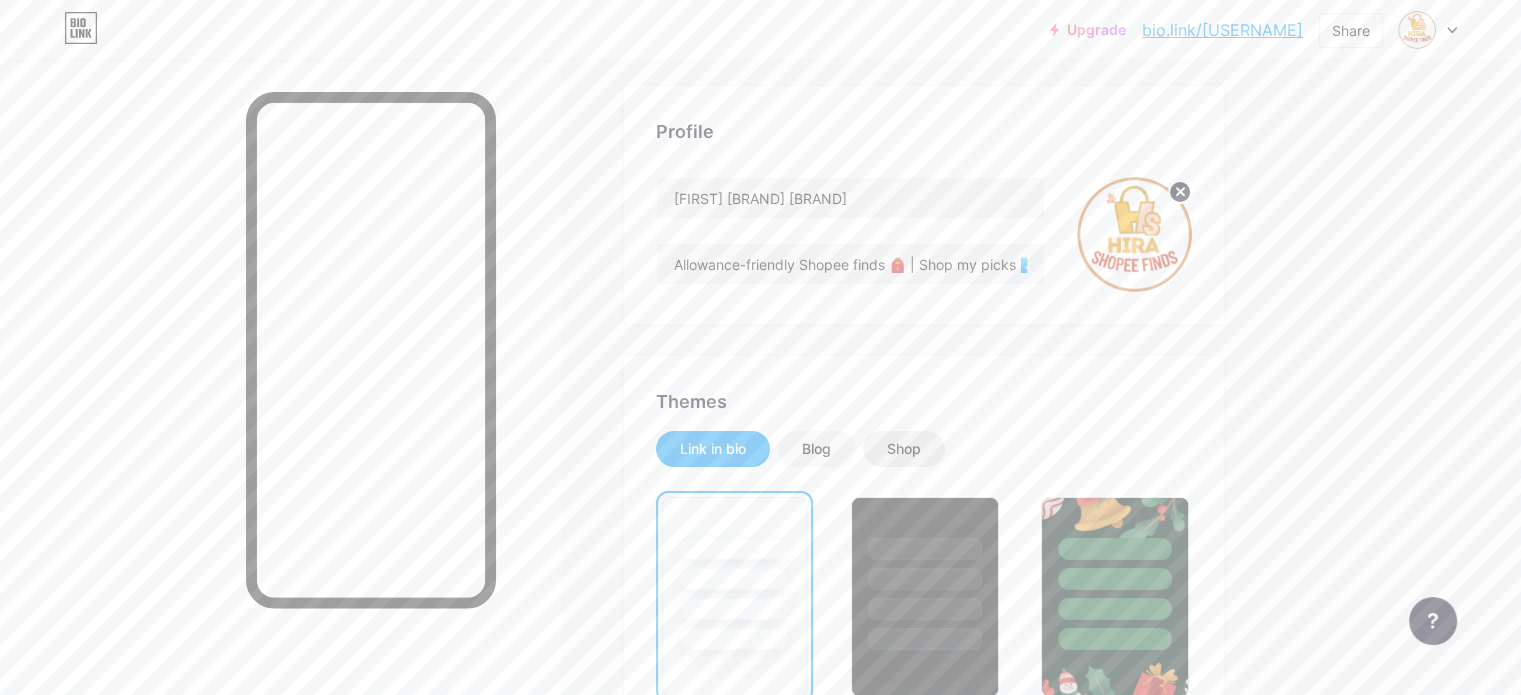 click on "Shop" at bounding box center (904, 449) 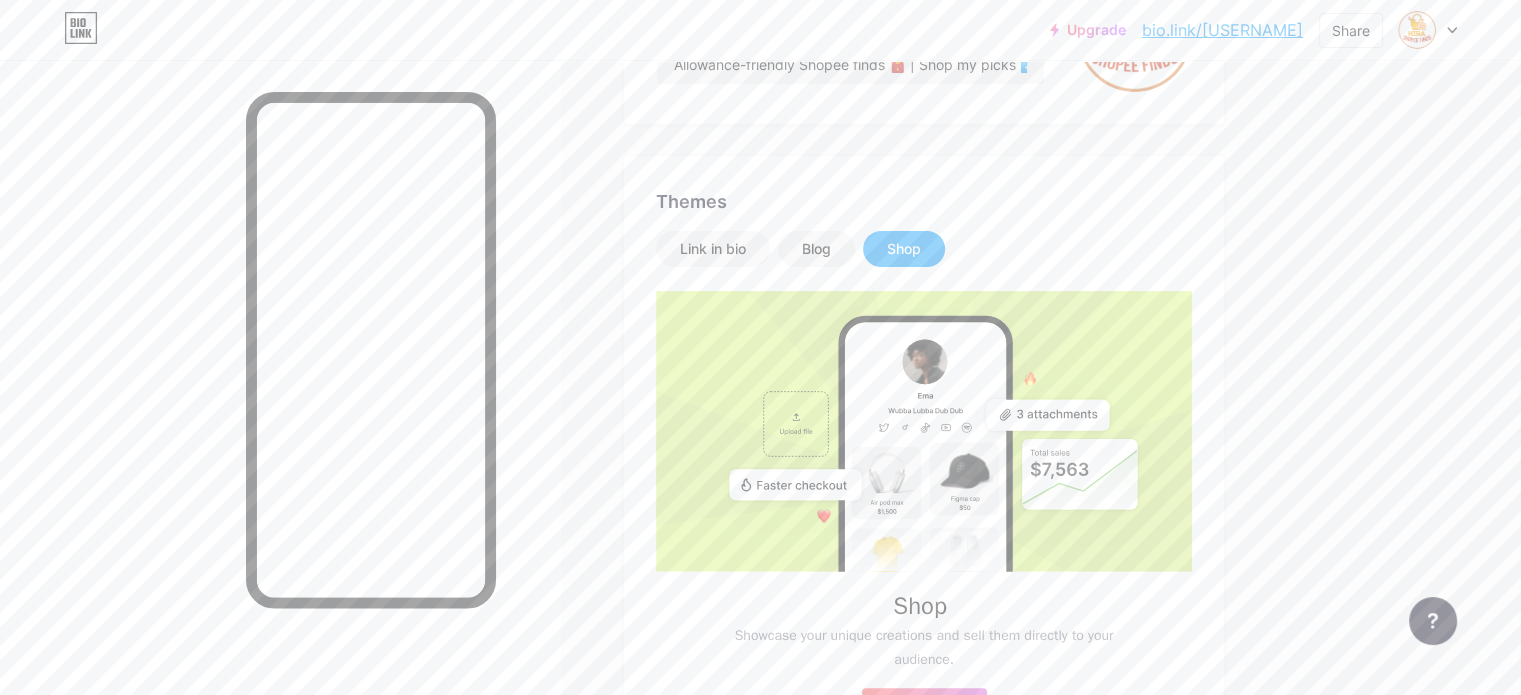 scroll, scrollTop: 400, scrollLeft: 0, axis: vertical 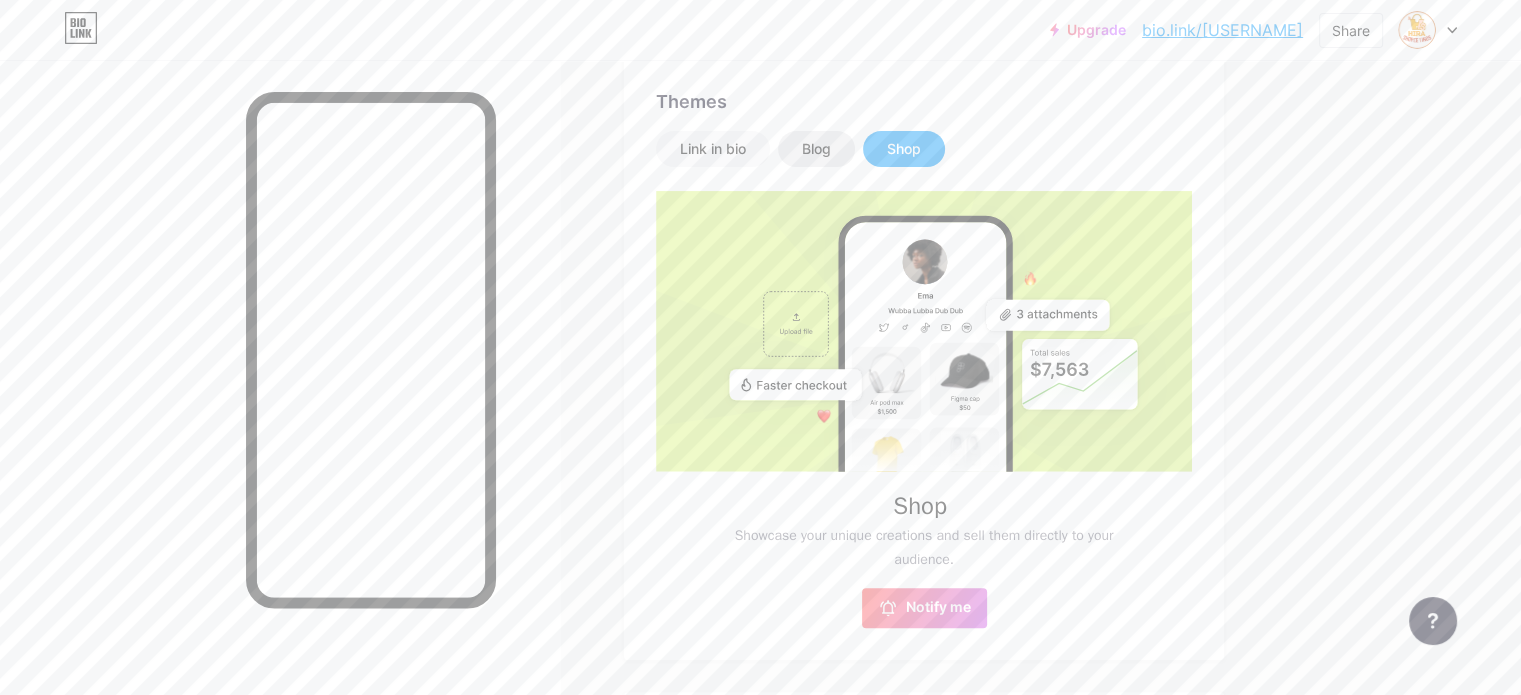 click on "Blog" at bounding box center [816, 149] 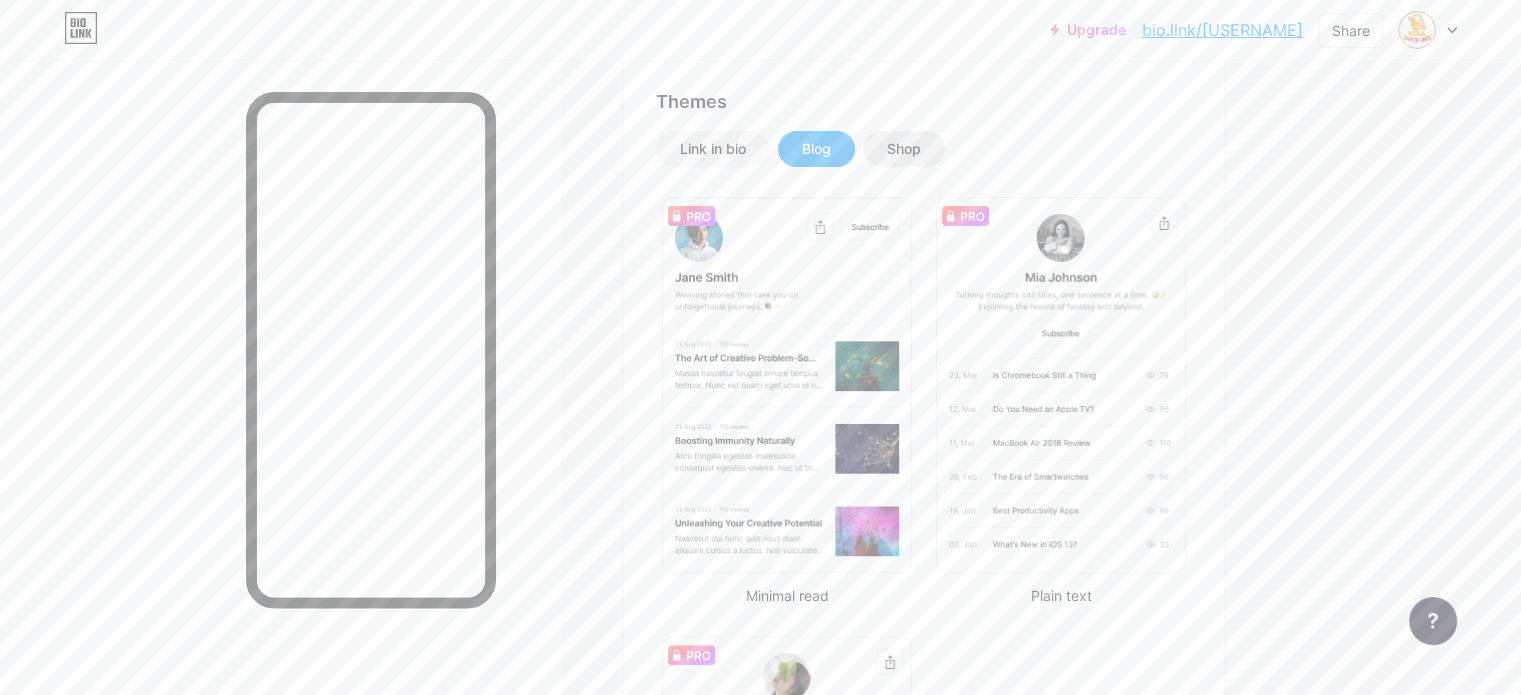 click on "Shop" at bounding box center (904, 149) 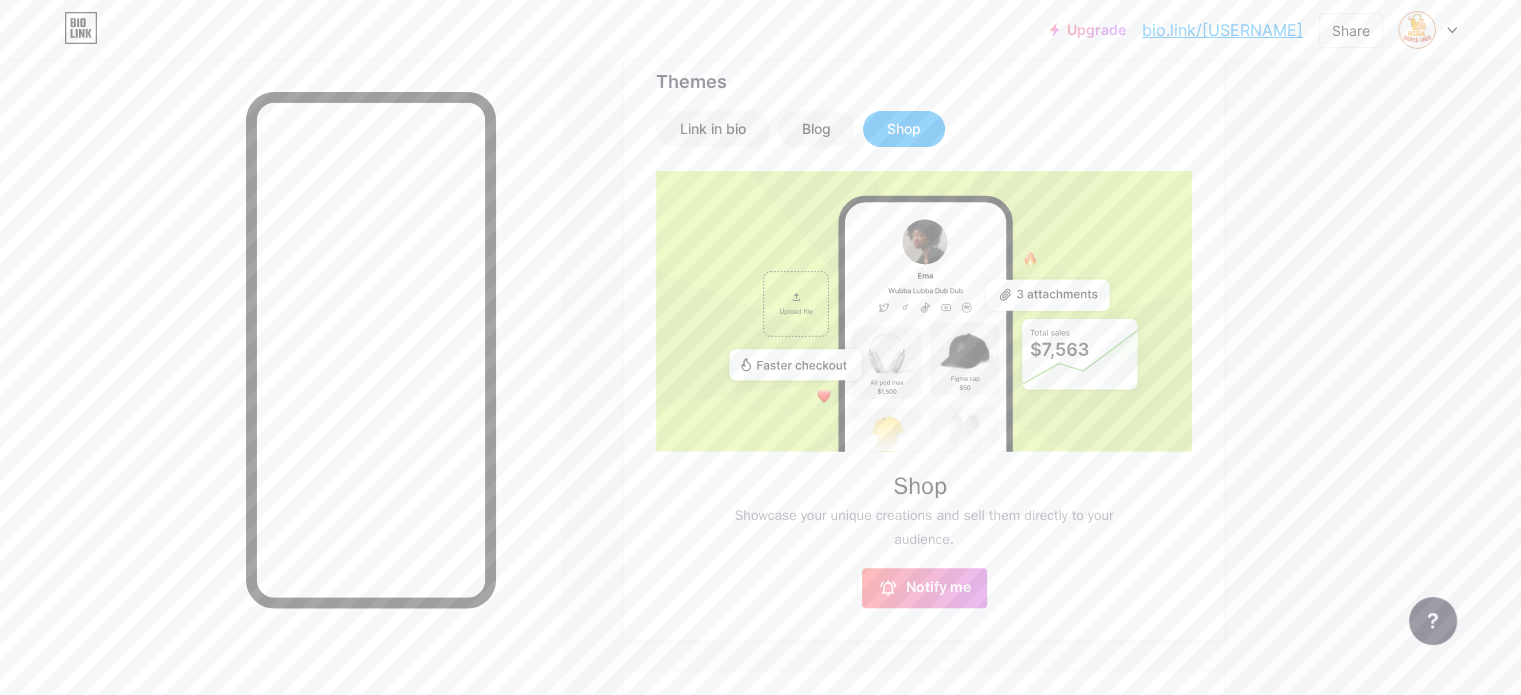 scroll, scrollTop: 357, scrollLeft: 0, axis: vertical 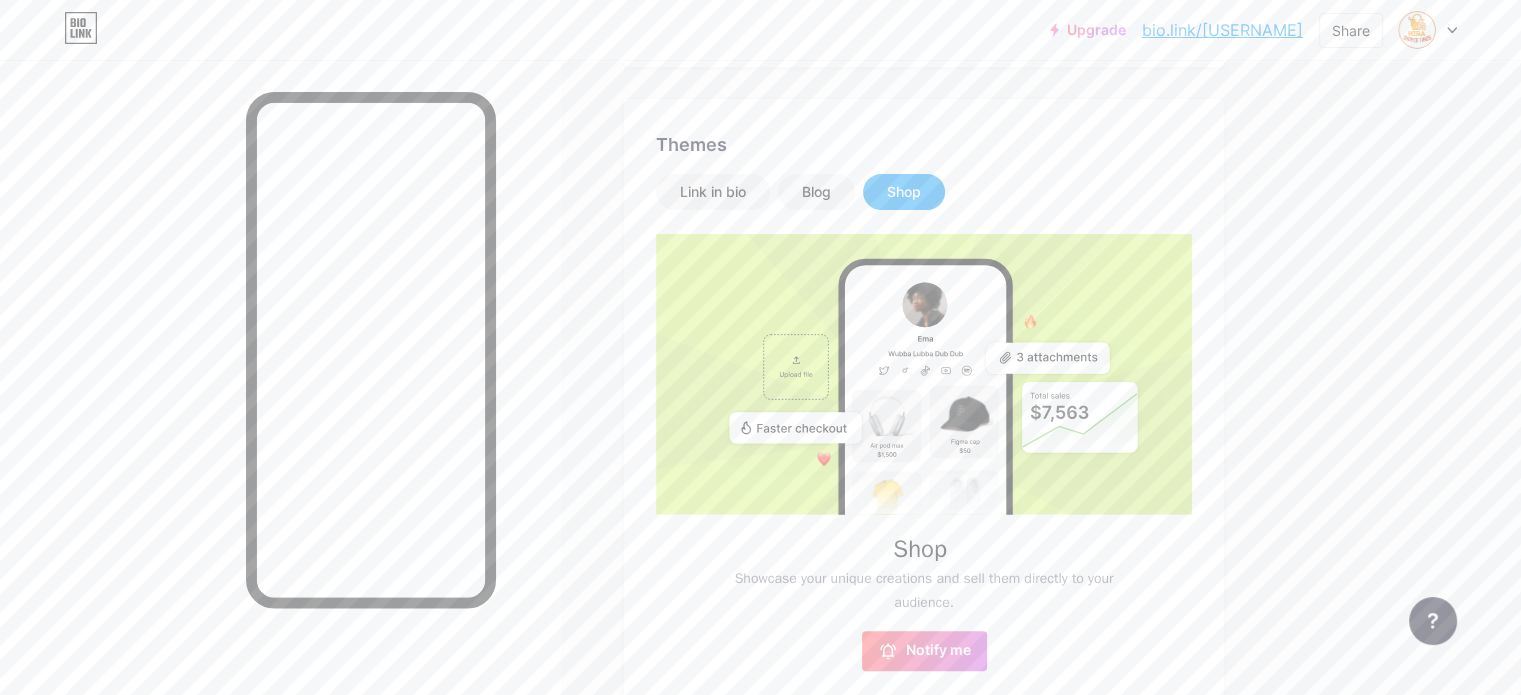 click 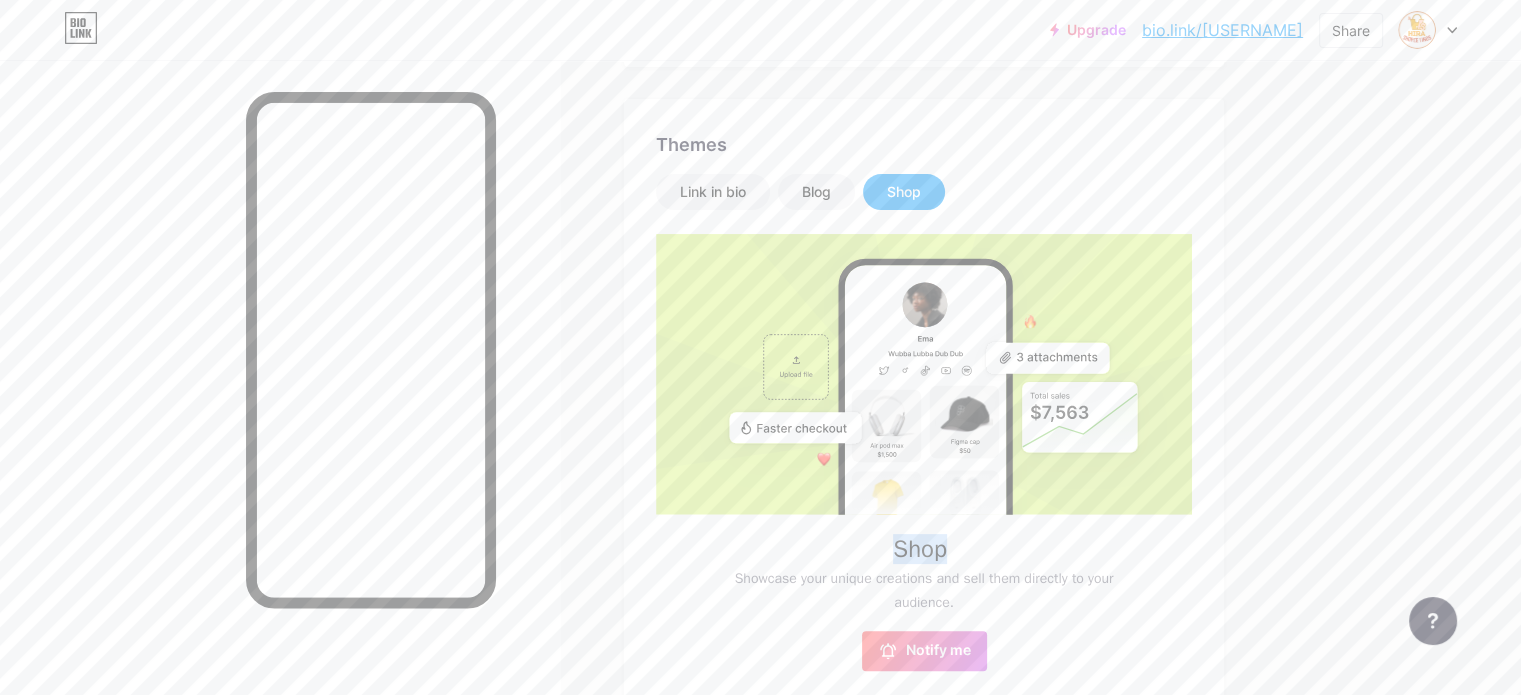 click 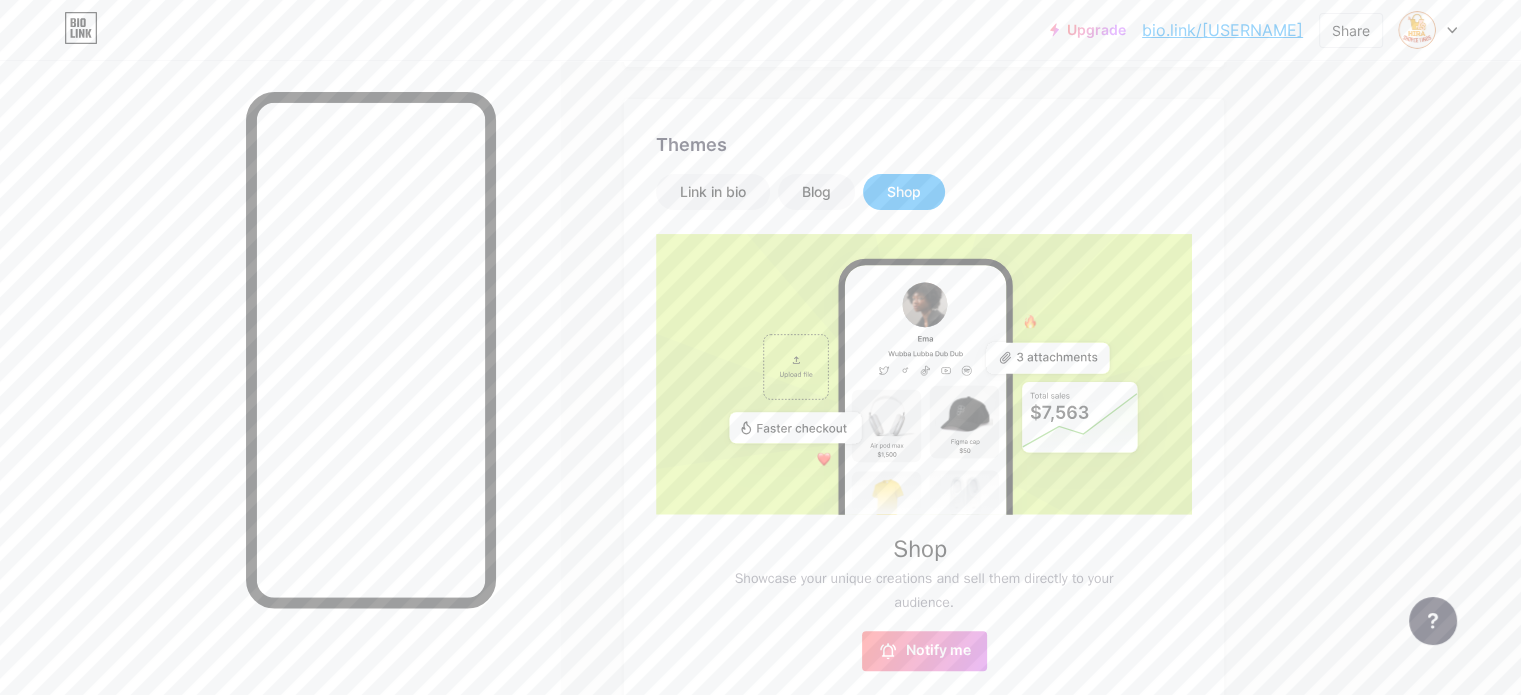click 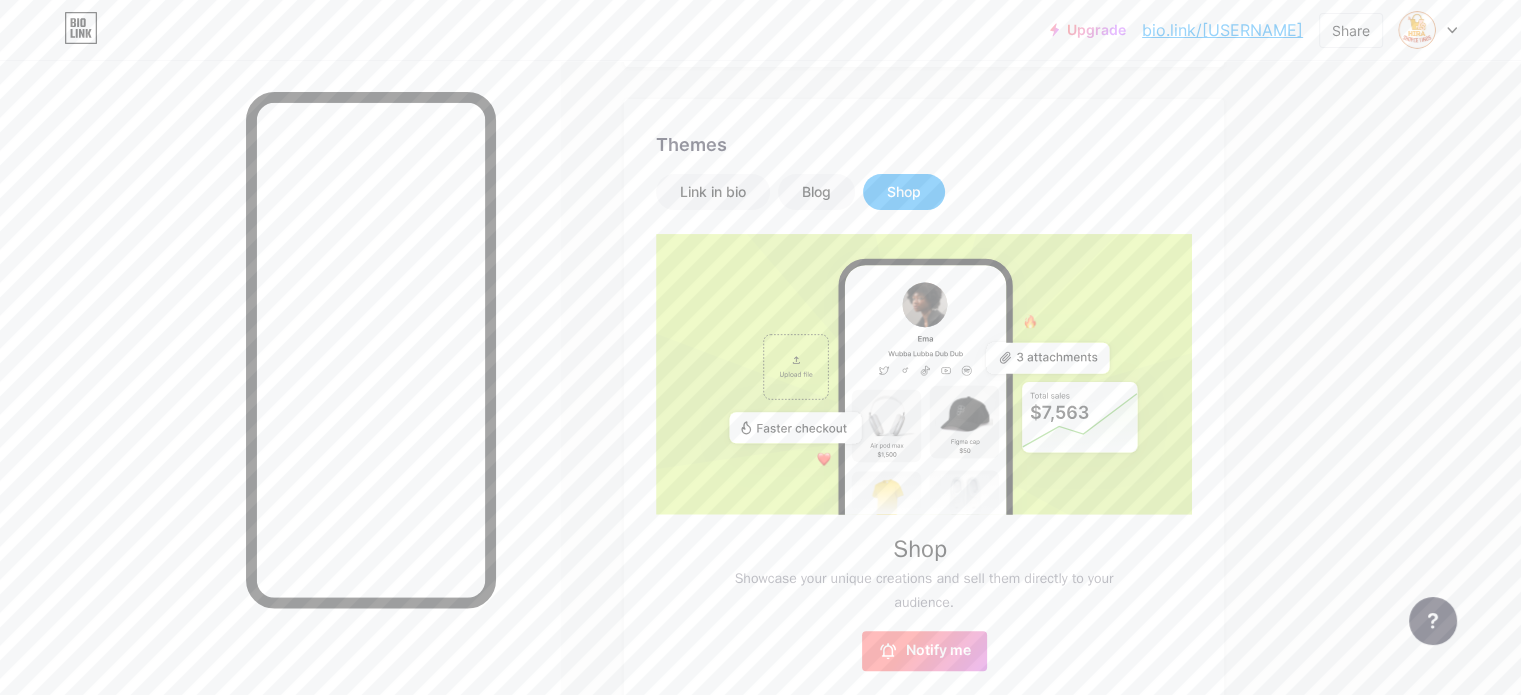 click on "Notify me" at bounding box center (924, 651) 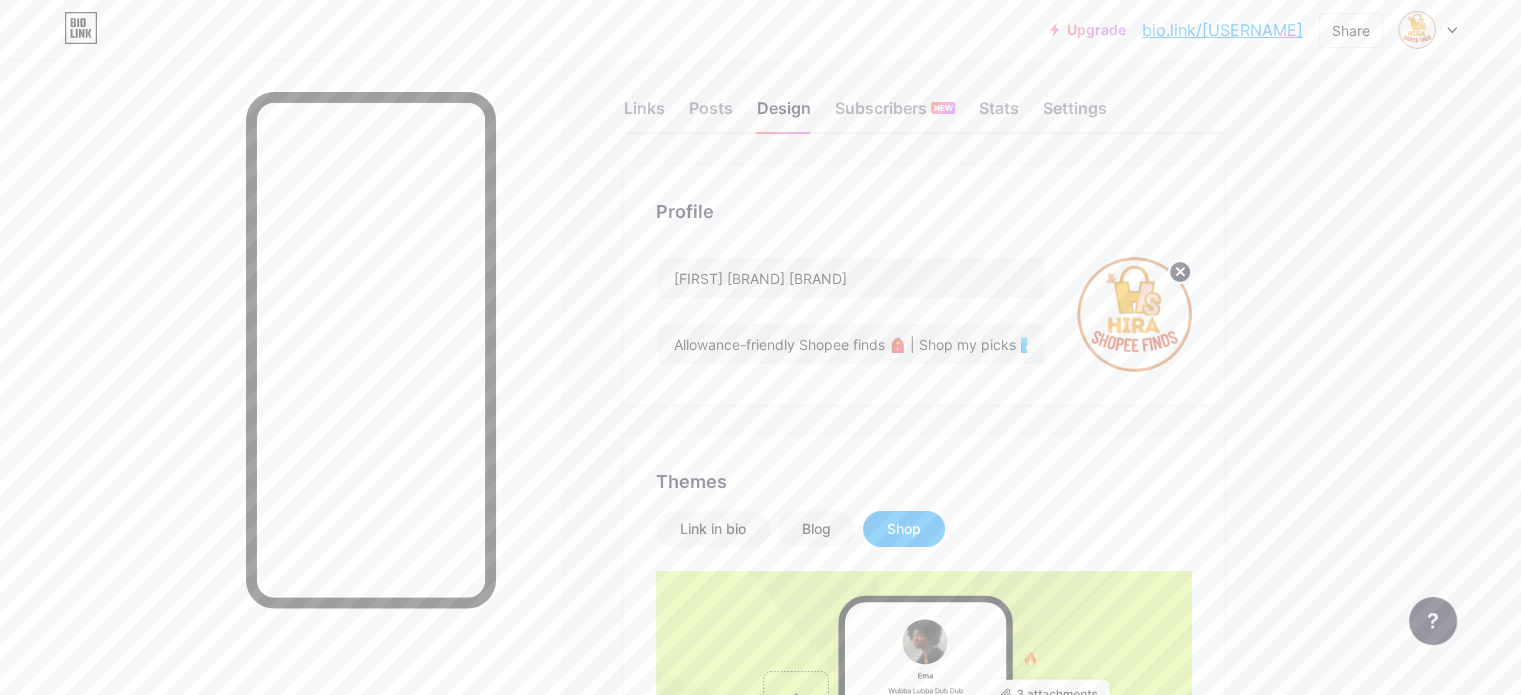 scroll, scrollTop: 0, scrollLeft: 0, axis: both 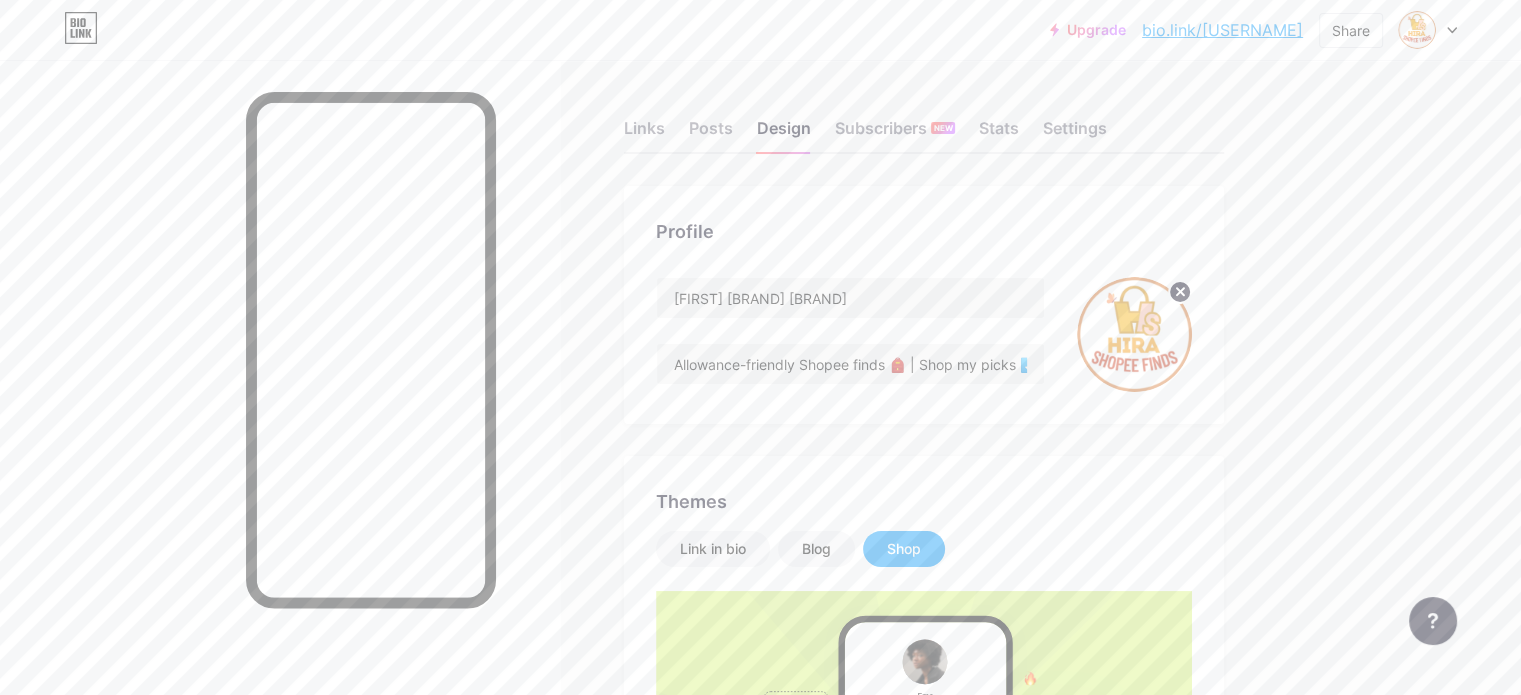 click on "Shop" at bounding box center [904, 549] 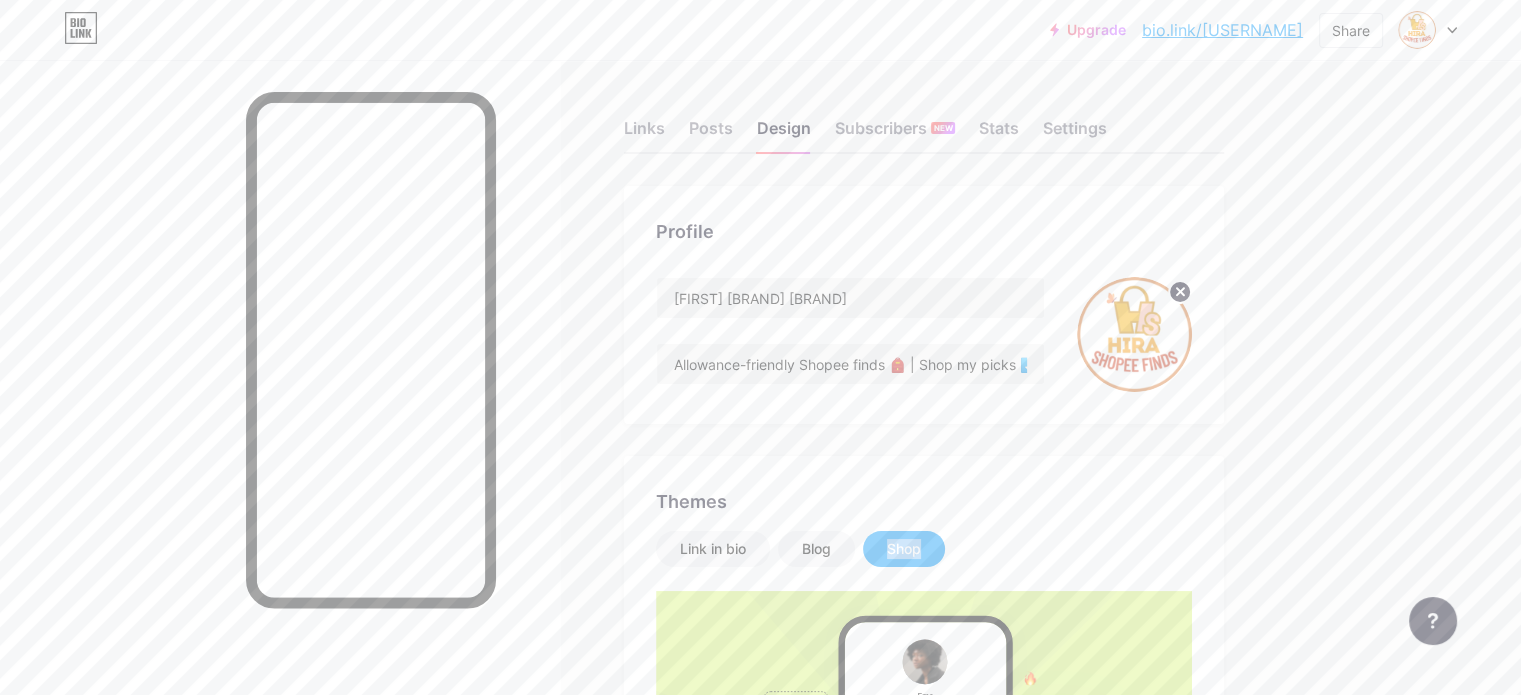 click on "Shop" at bounding box center [904, 549] 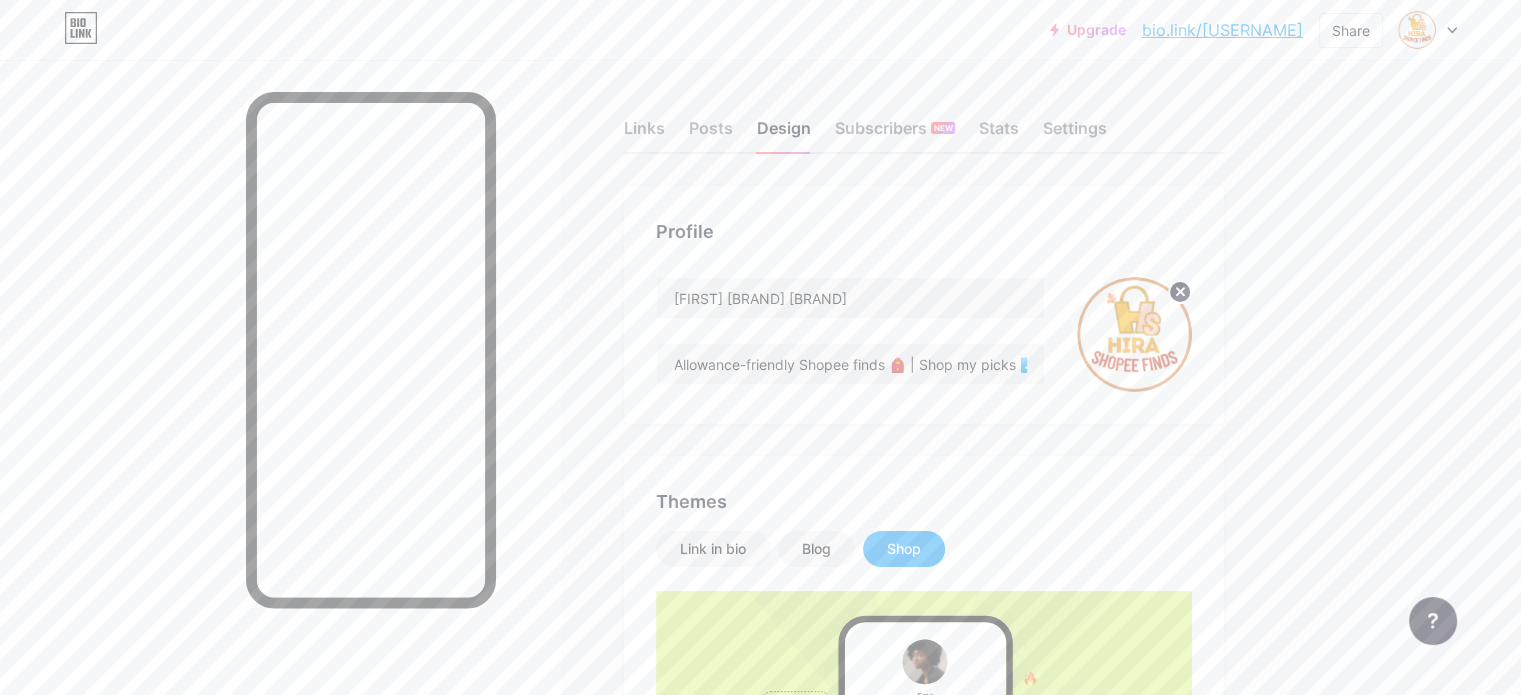 click on "Link in bio   Blog   Shop" at bounding box center [924, 549] 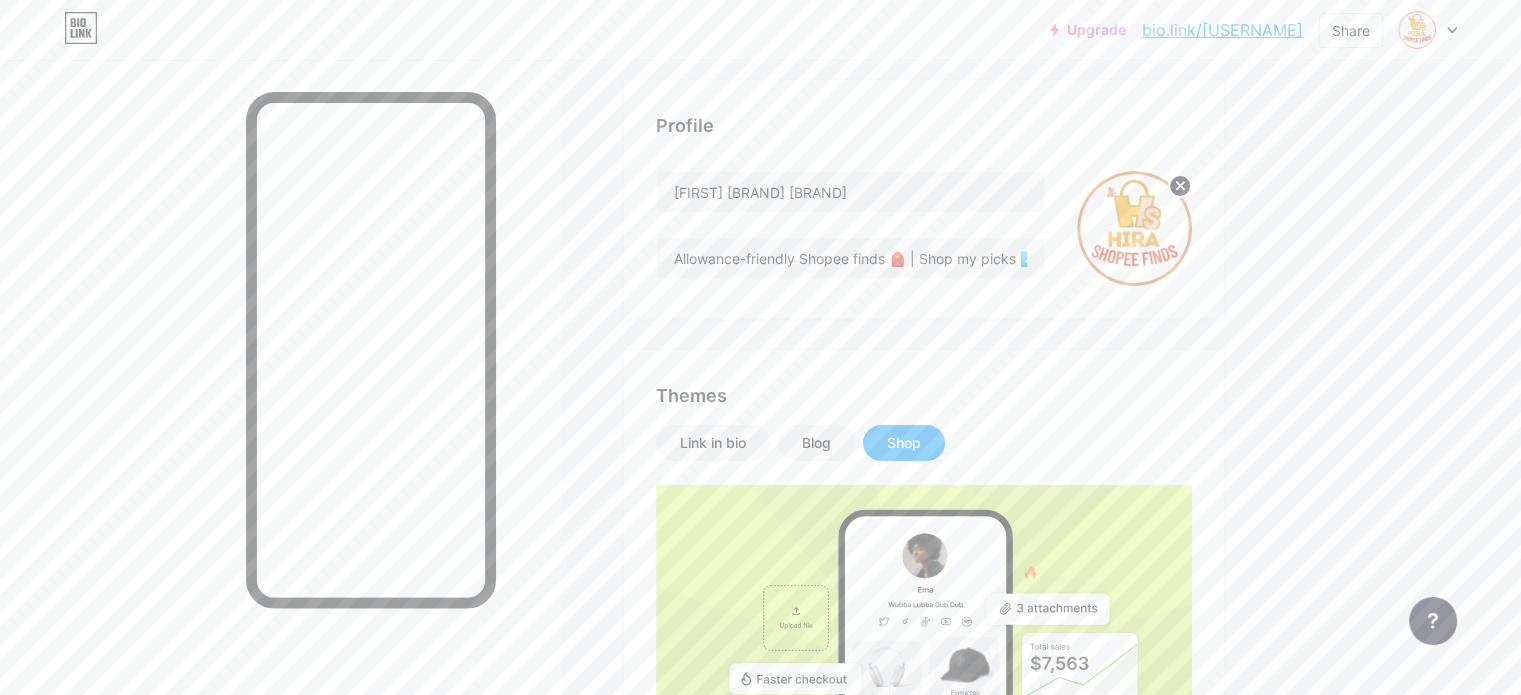 scroll, scrollTop: 200, scrollLeft: 0, axis: vertical 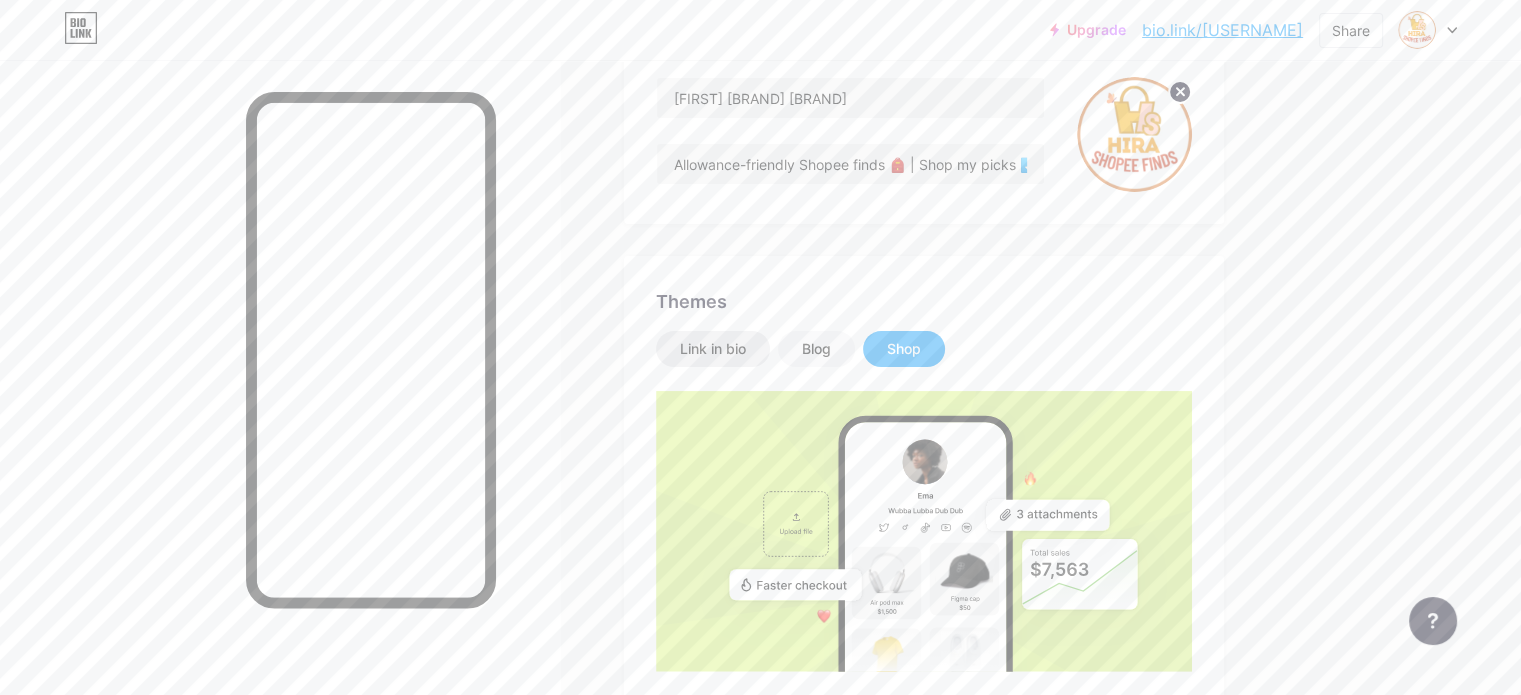 click on "Link in bio" at bounding box center [713, 349] 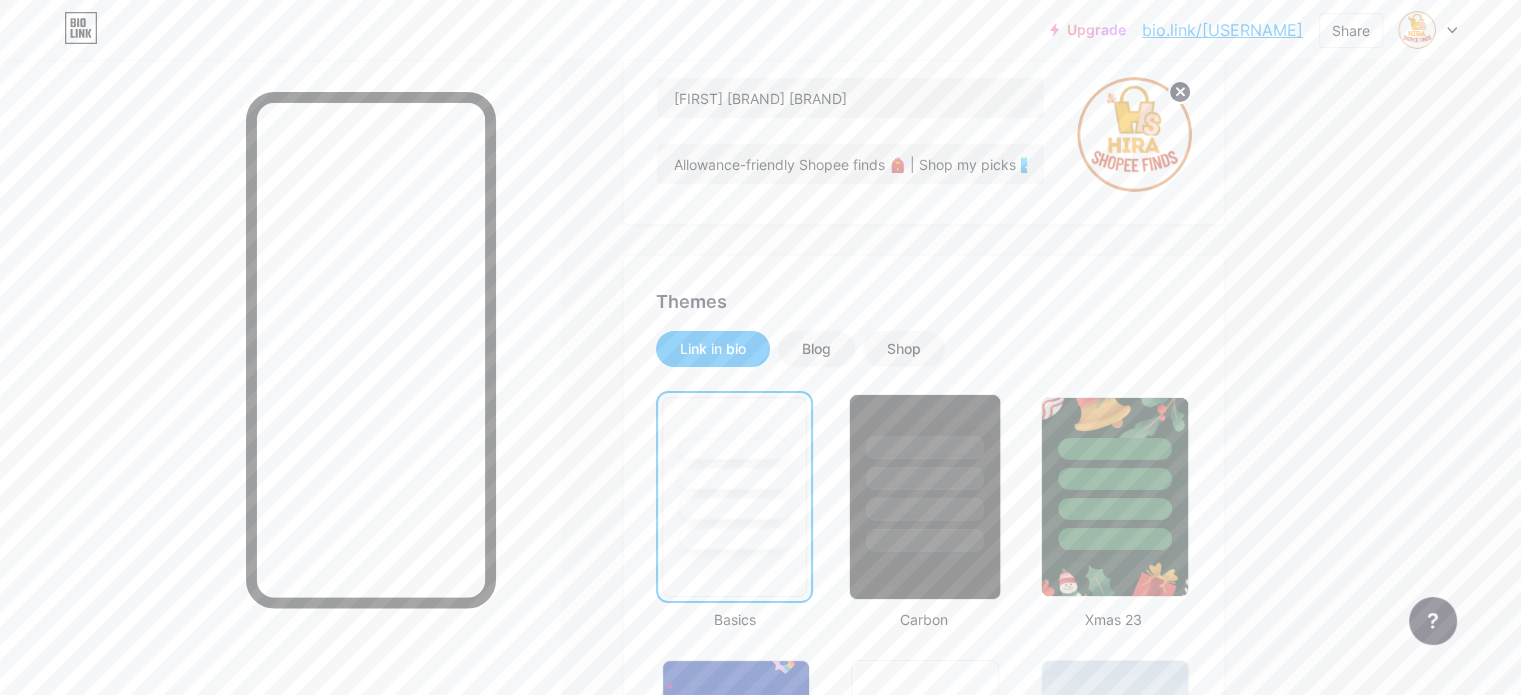 click at bounding box center (925, 447) 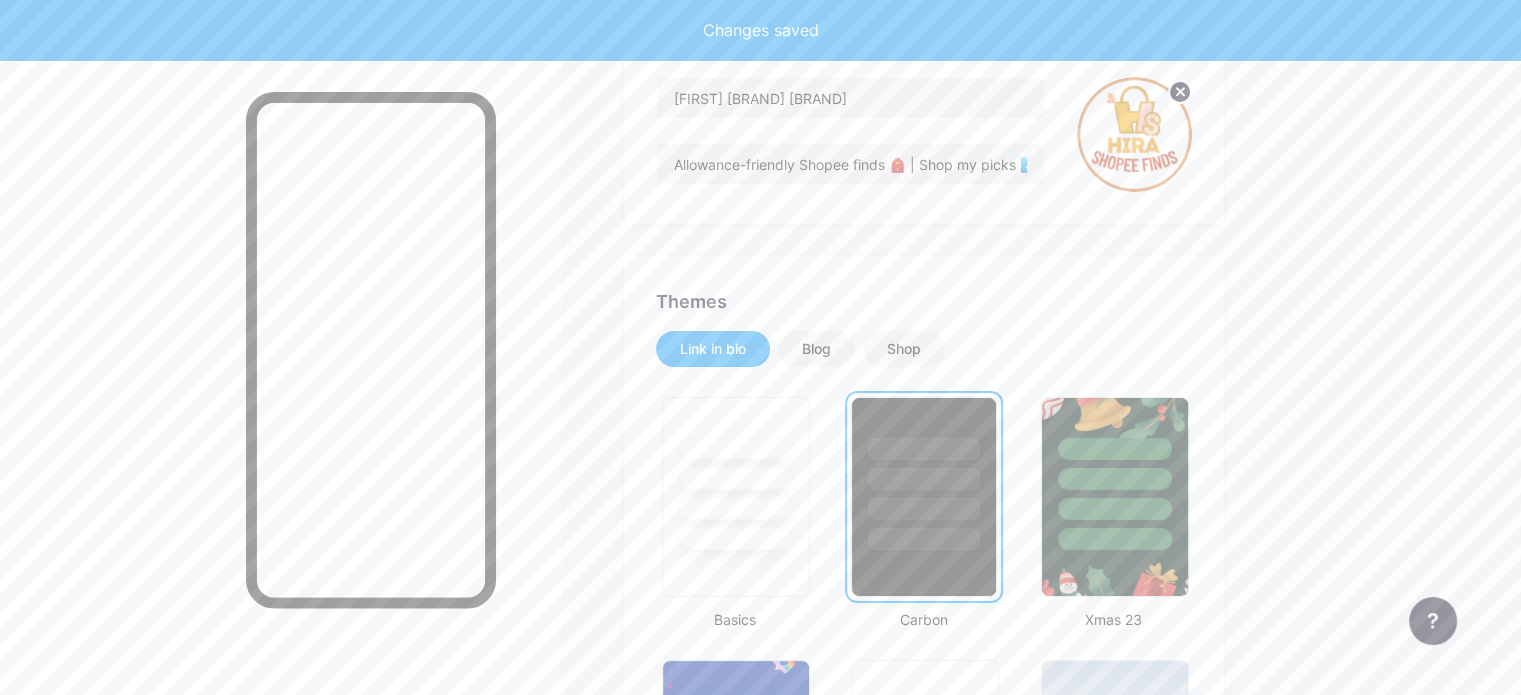 click on "Themes   Link in bio   Blog   Shop       Basics       Carbon       Xmas 23       Pride       Glitch       Winter · Live       Glassy · Live       Chameleon · Live       Rainy Night · Live       Neon · Live       Summer       Retro       Strawberry · Live       Desert       Sunny       Autumn       Leaf       Clear Sky       Blush       Unicorn       Minimal       Cloudy       Shadow     Create your own           Changes saved" at bounding box center (924, 1379) 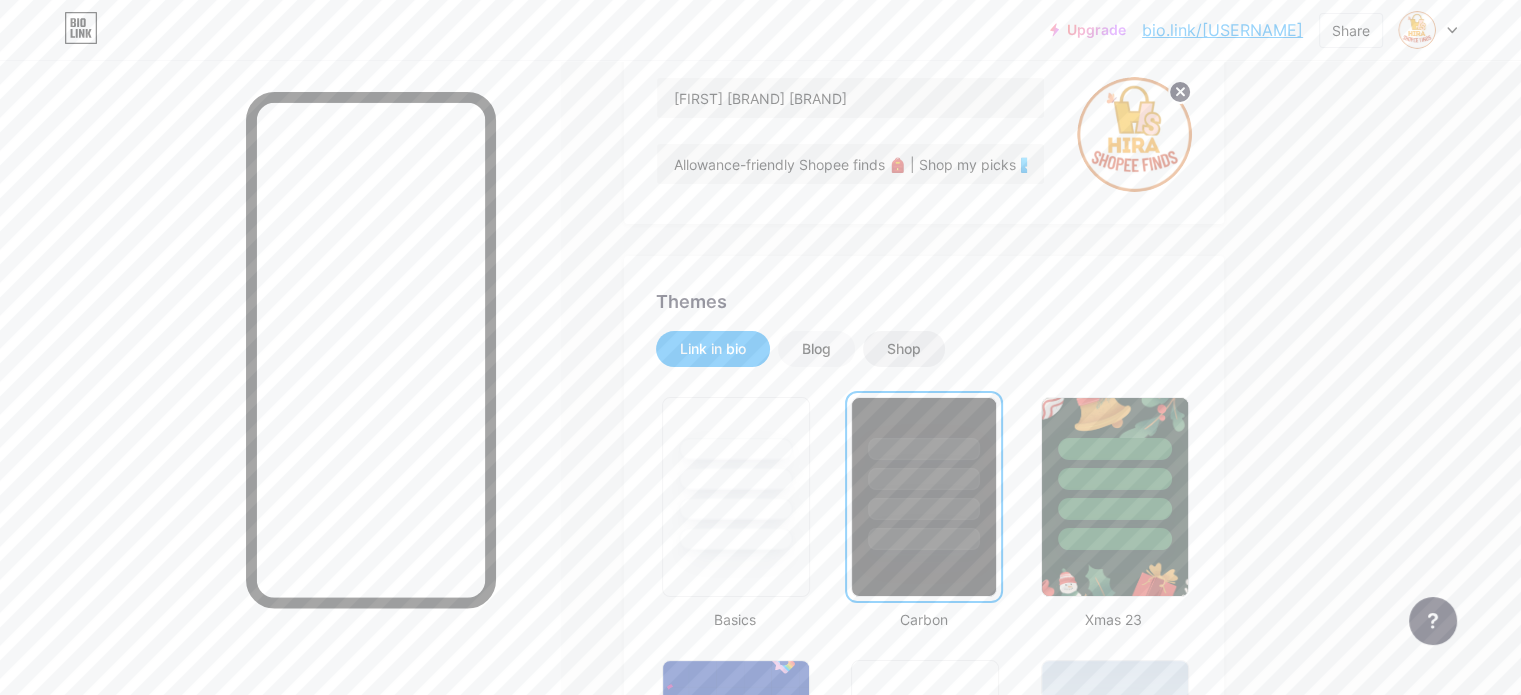 click on "Shop" at bounding box center [904, 349] 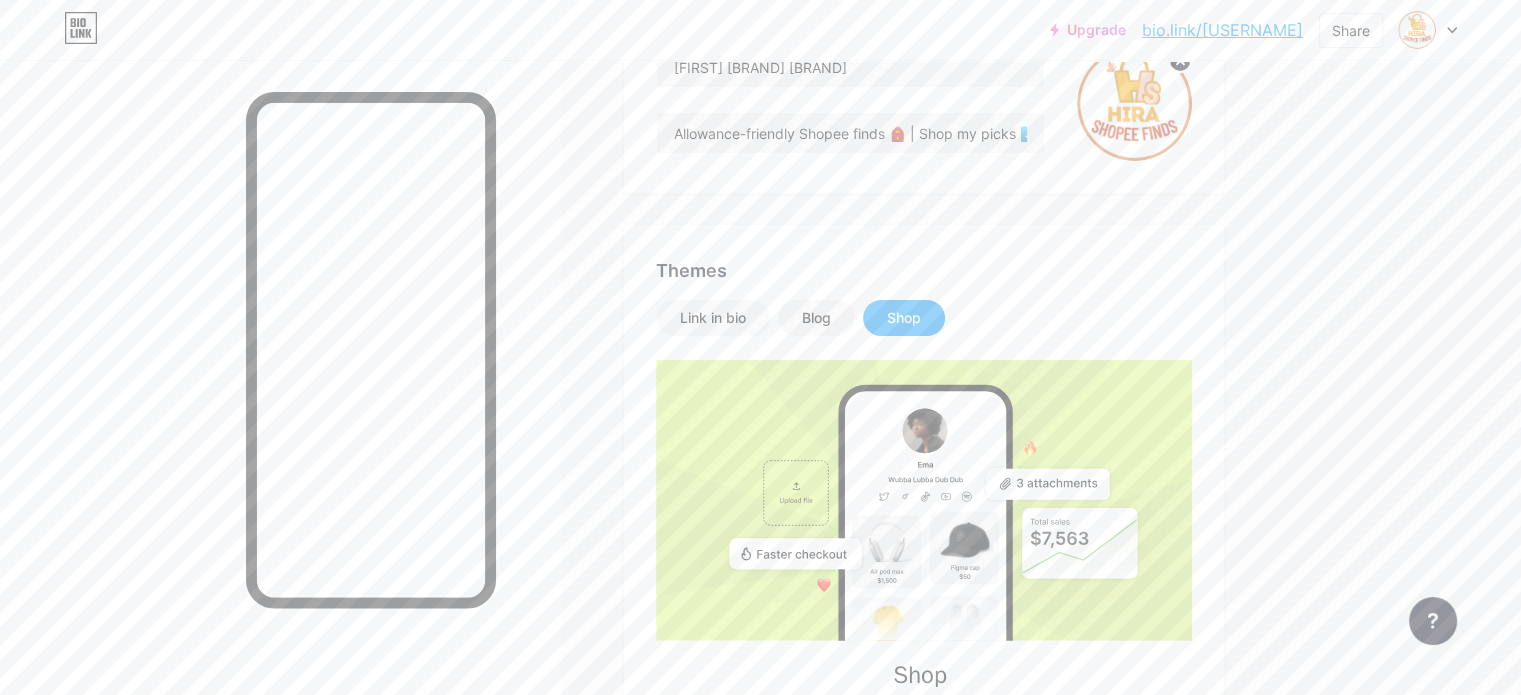 scroll, scrollTop: 200, scrollLeft: 0, axis: vertical 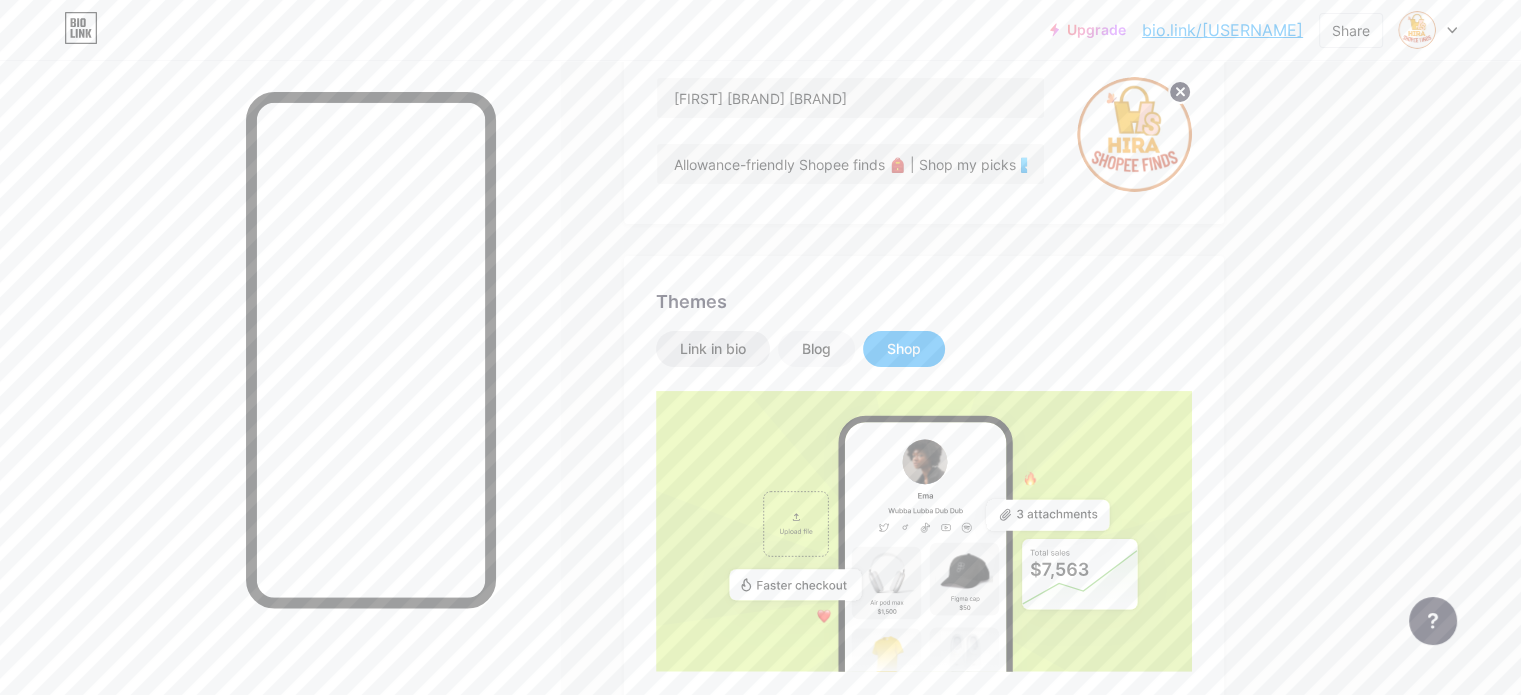 click on "Link in bio" at bounding box center [713, 349] 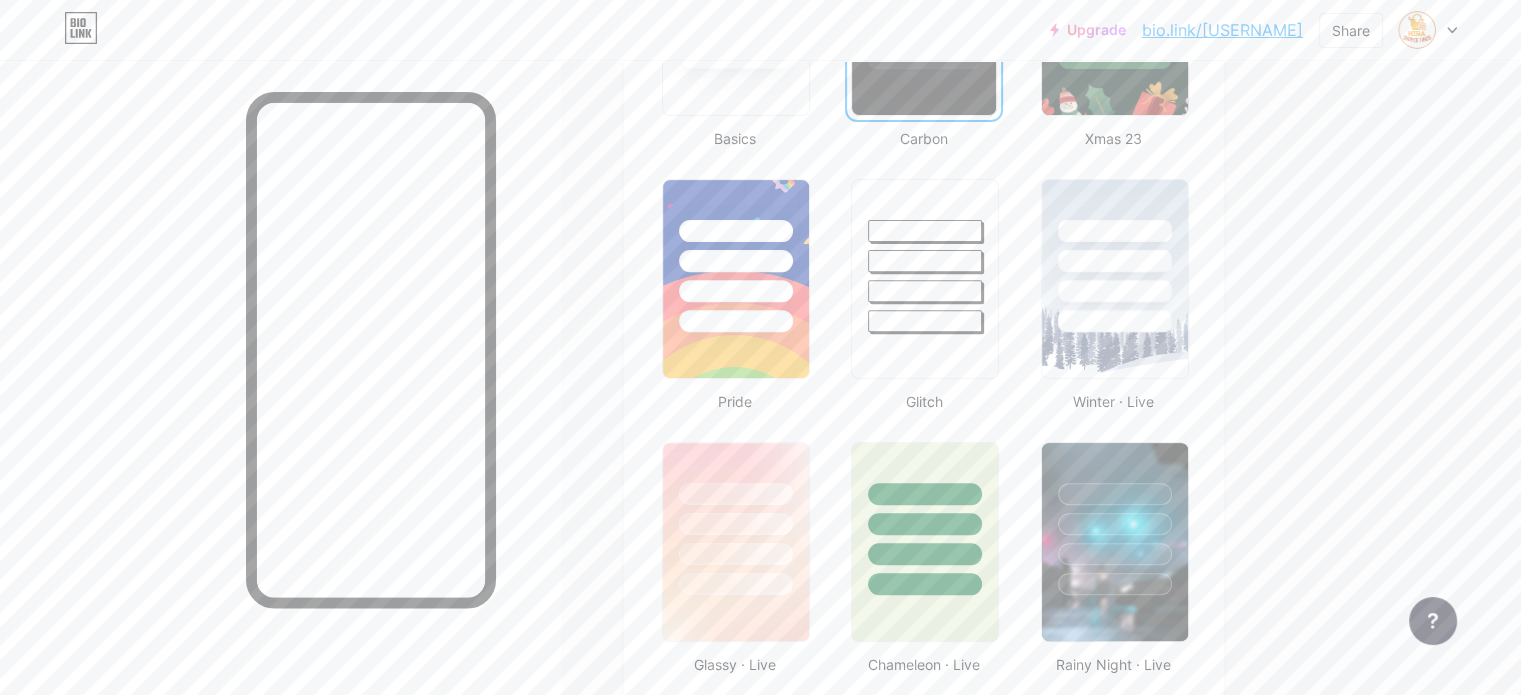 scroll, scrollTop: 700, scrollLeft: 0, axis: vertical 